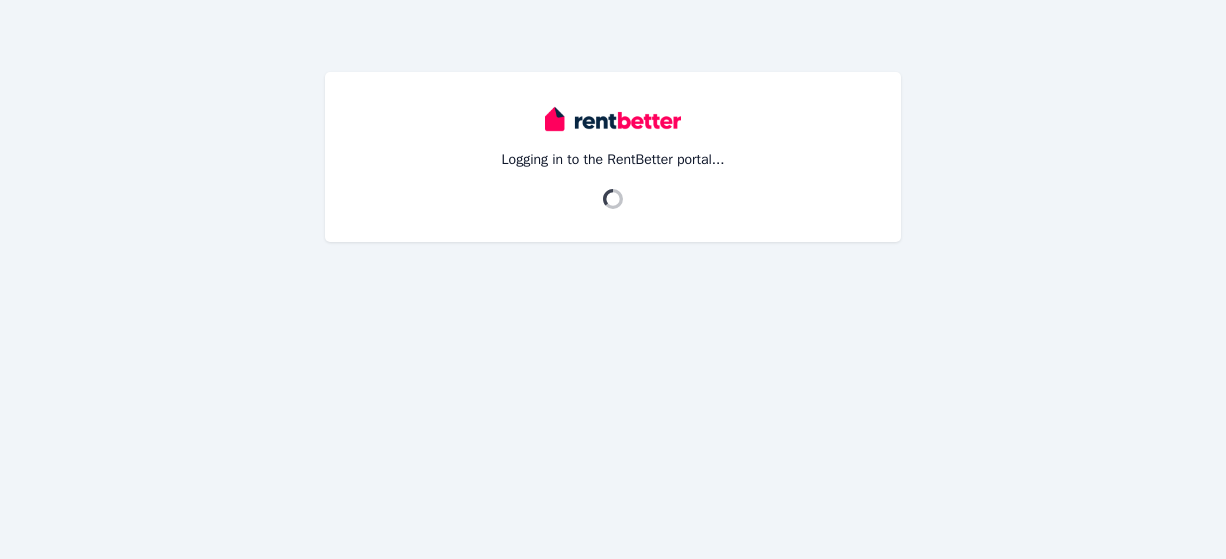 scroll, scrollTop: 0, scrollLeft: 0, axis: both 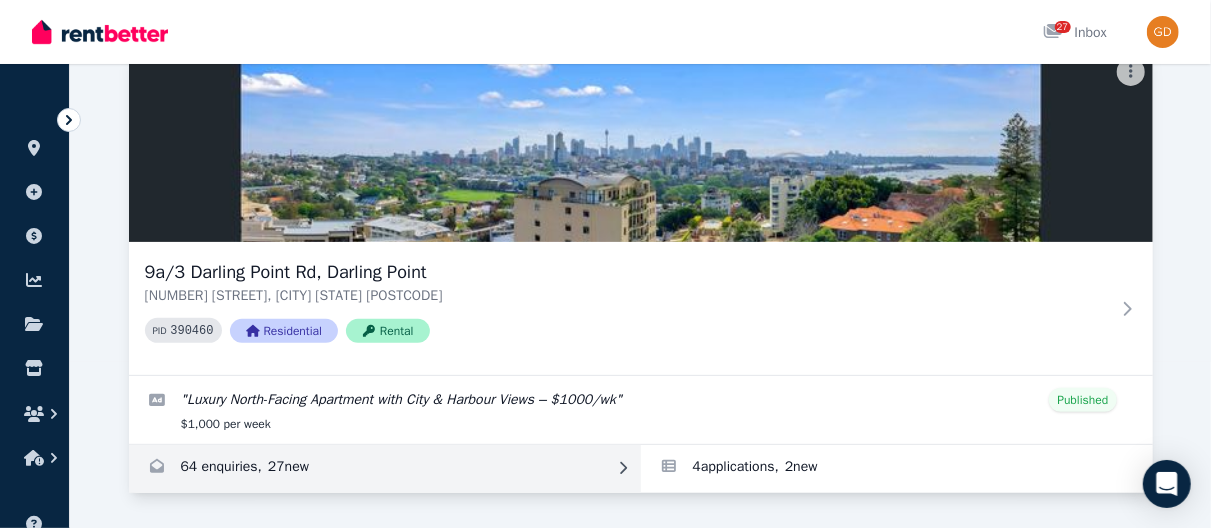 click at bounding box center (385, 469) 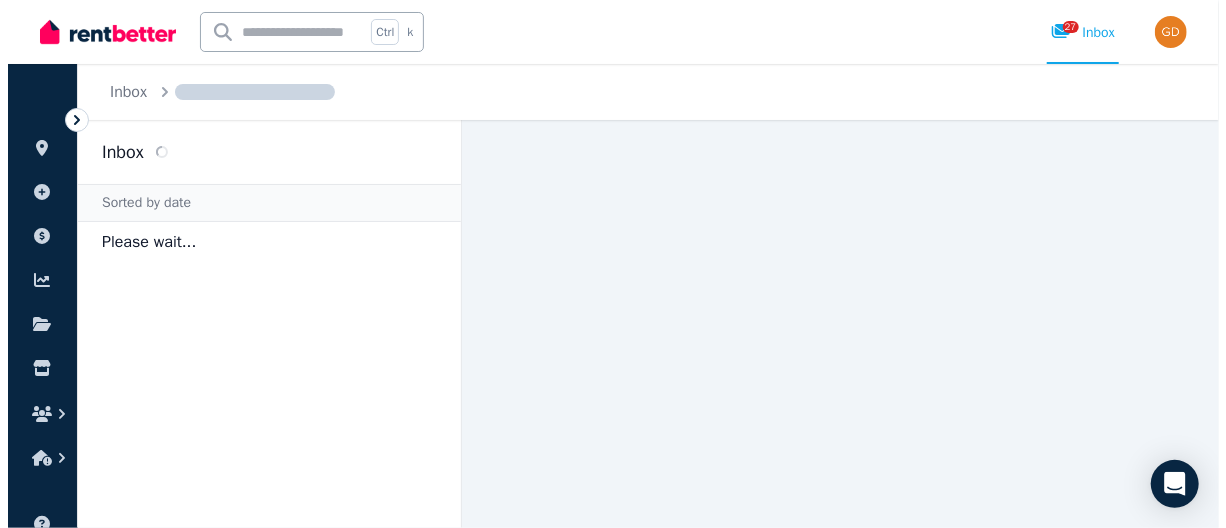 scroll, scrollTop: 0, scrollLeft: 0, axis: both 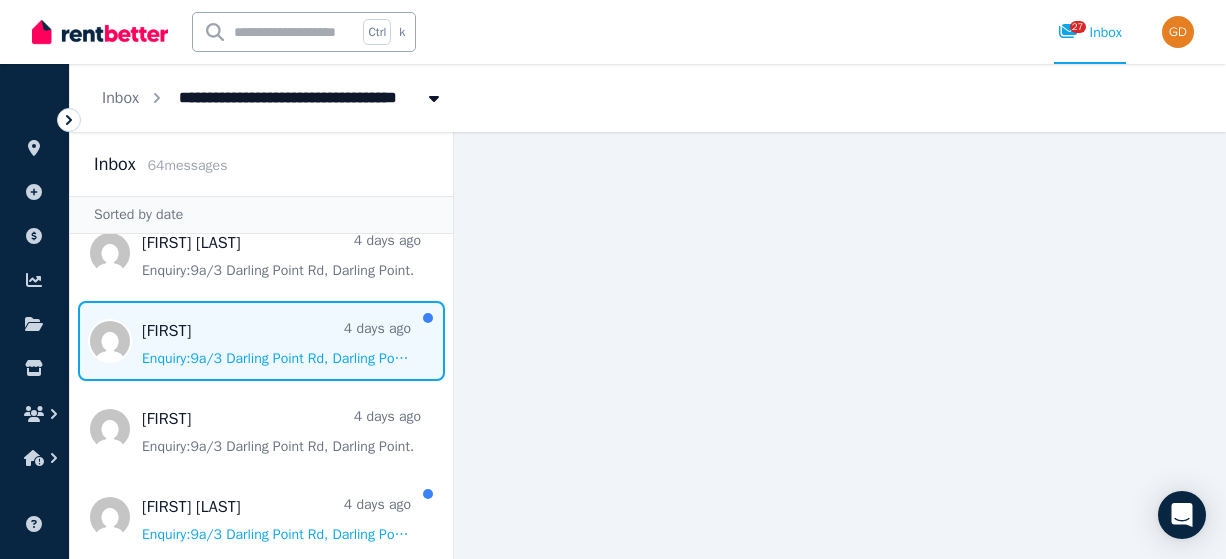 click at bounding box center [261, 341] 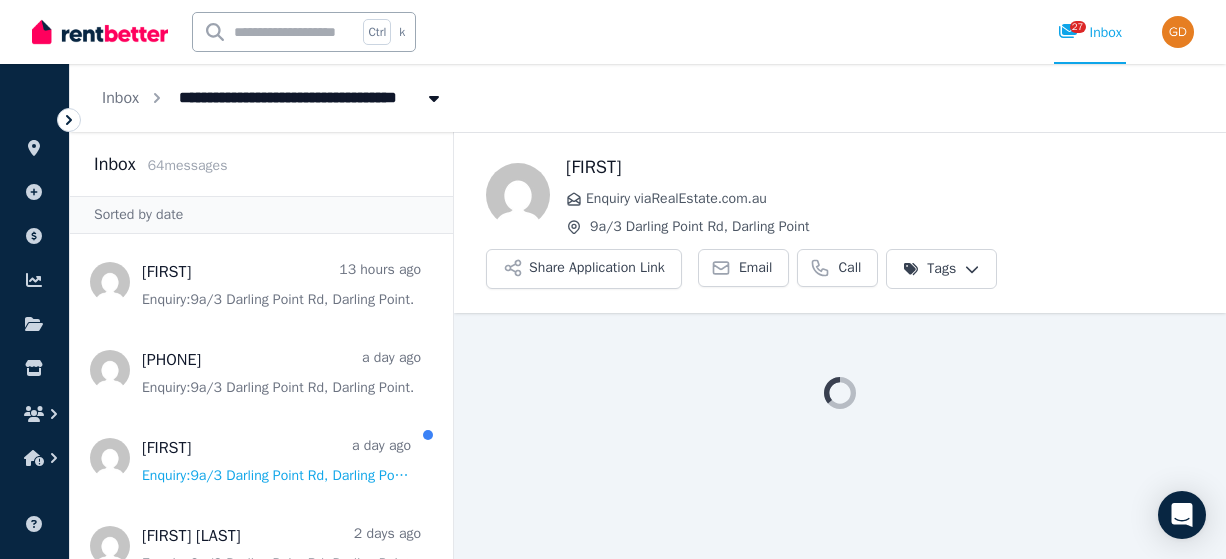 scroll, scrollTop: 0, scrollLeft: 0, axis: both 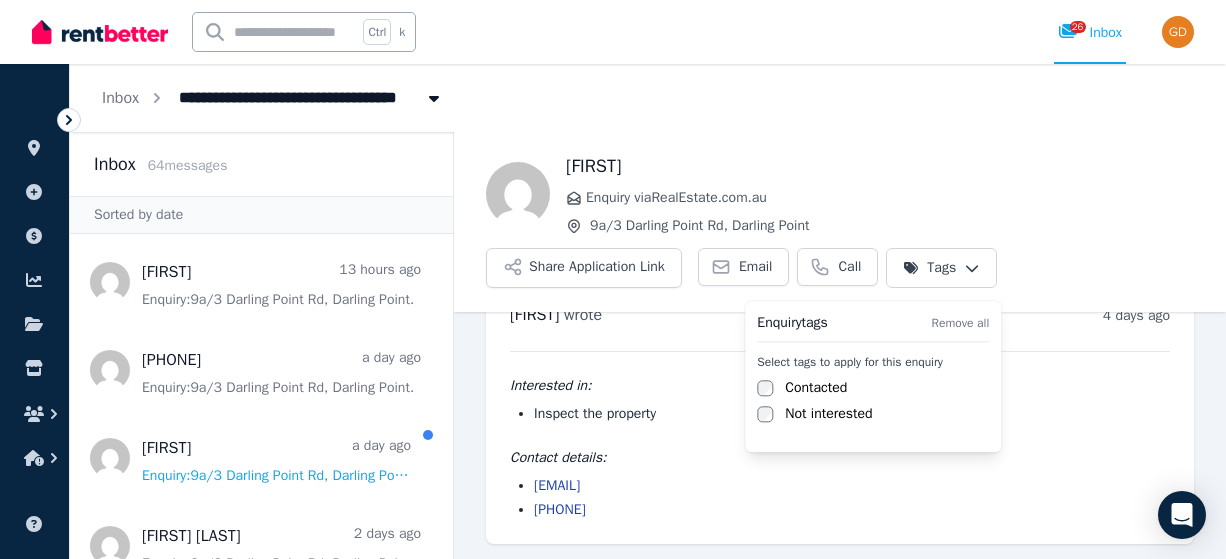 click on "**********" at bounding box center (613, 279) 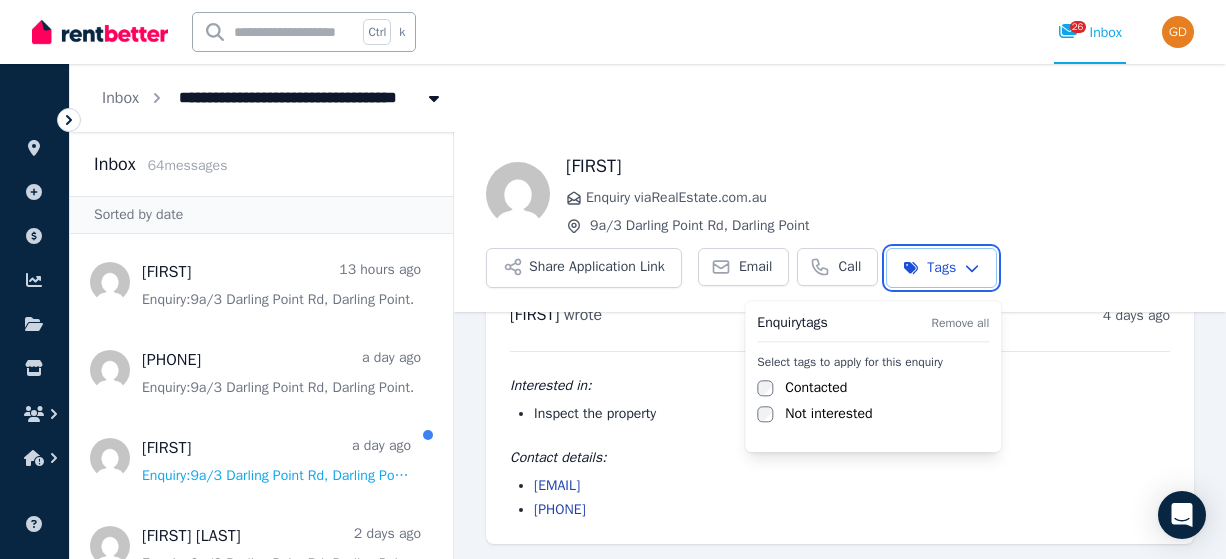 click on "**********" at bounding box center (613, 279) 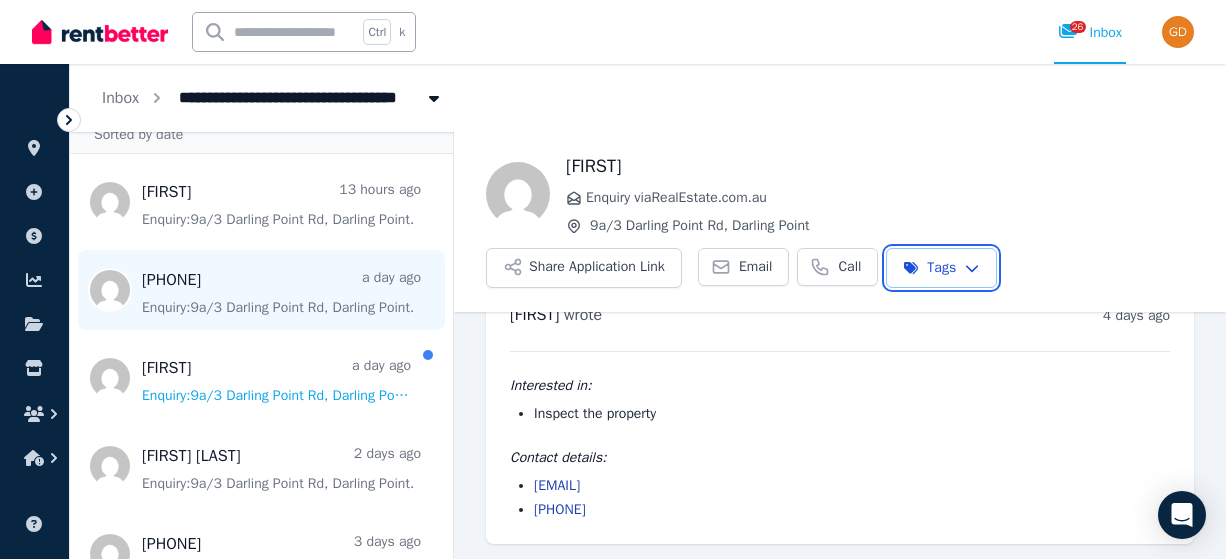 scroll, scrollTop: 183, scrollLeft: 0, axis: vertical 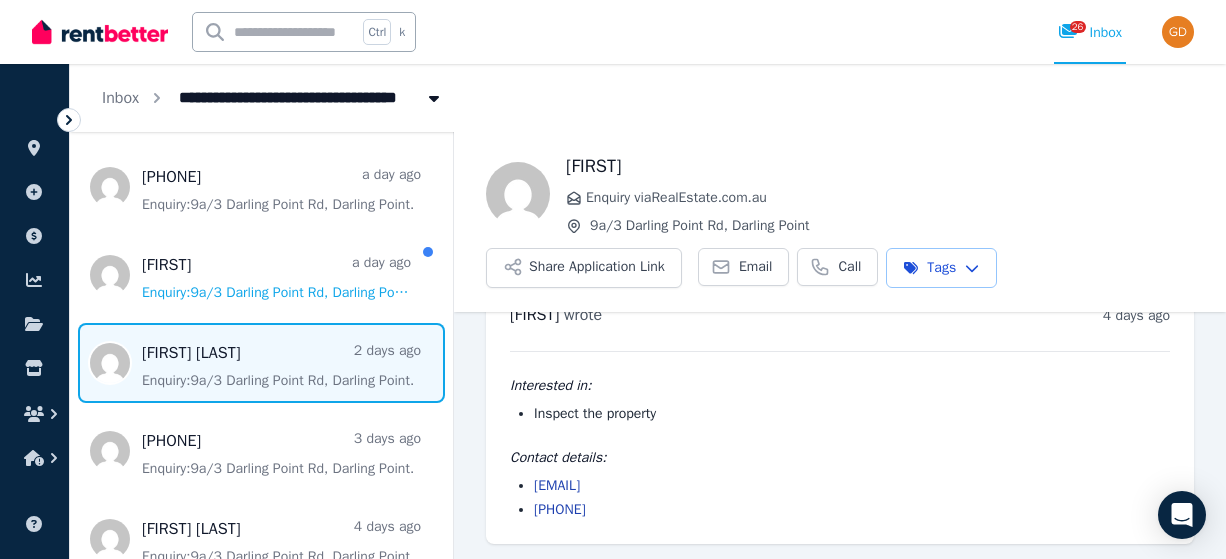 click at bounding box center [261, 363] 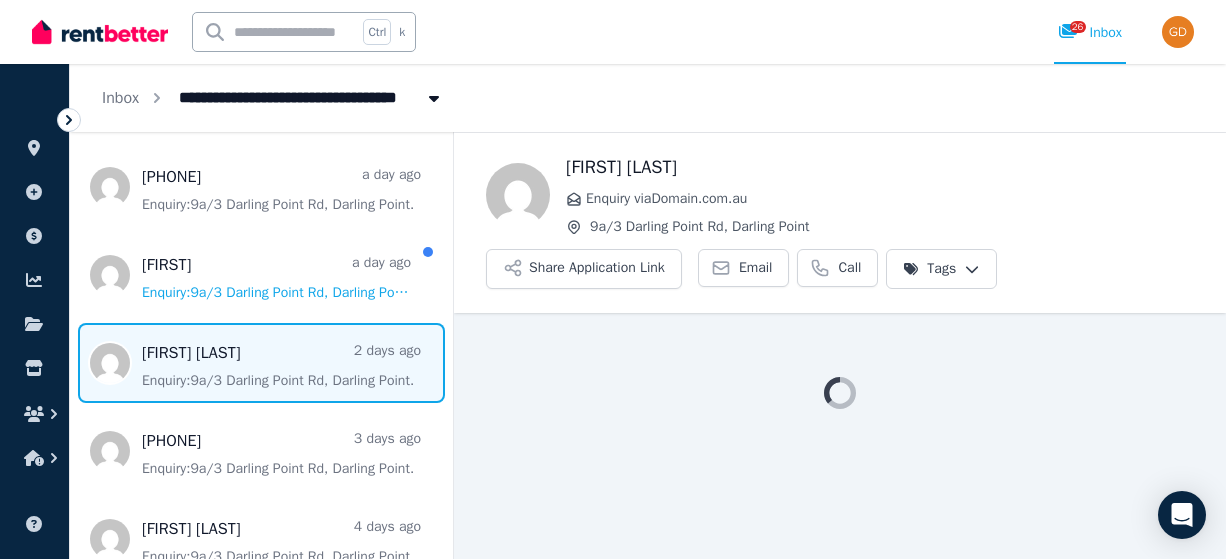 scroll, scrollTop: 0, scrollLeft: 0, axis: both 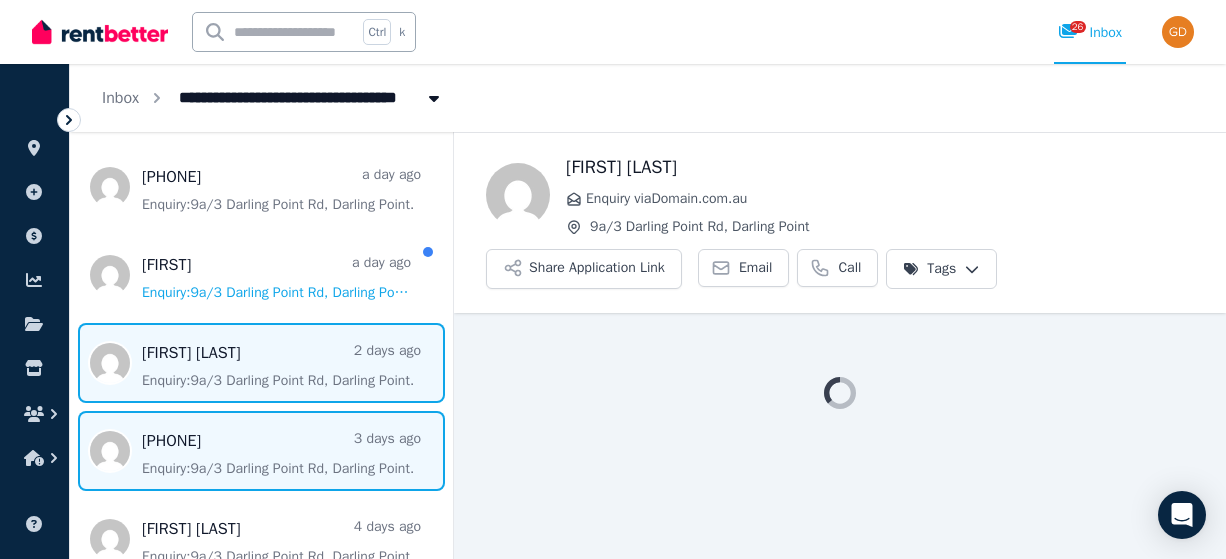 click at bounding box center (261, 451) 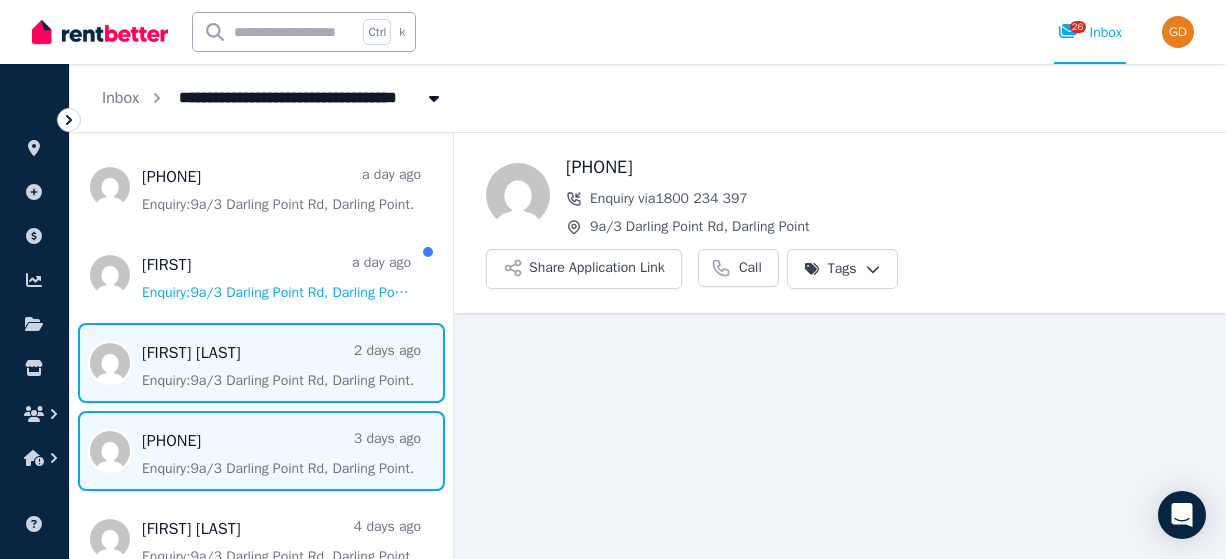 click at bounding box center [261, 363] 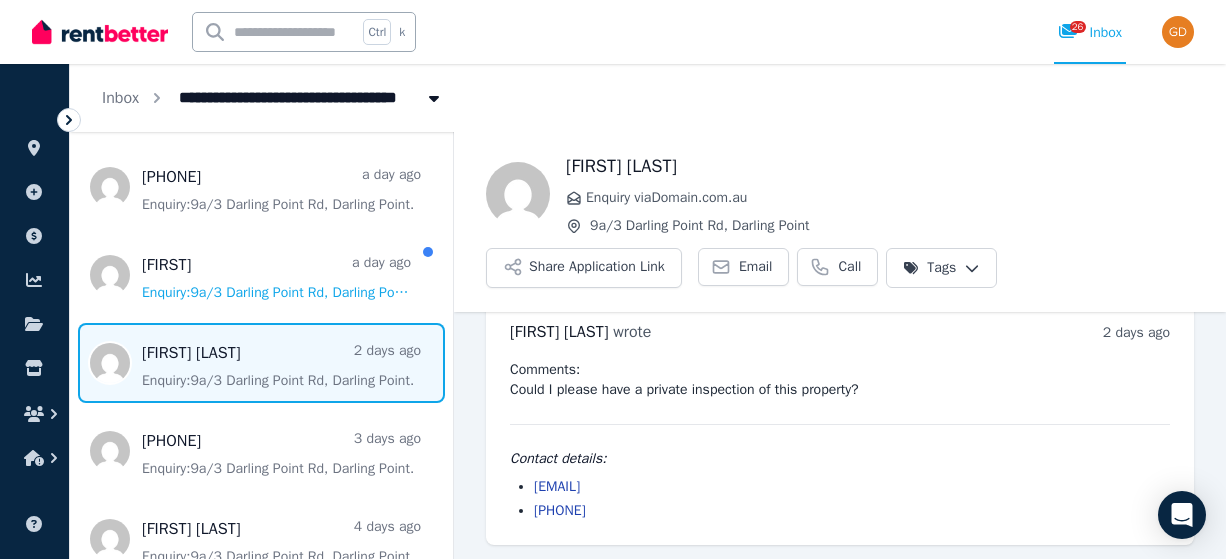 scroll, scrollTop: 34, scrollLeft: 0, axis: vertical 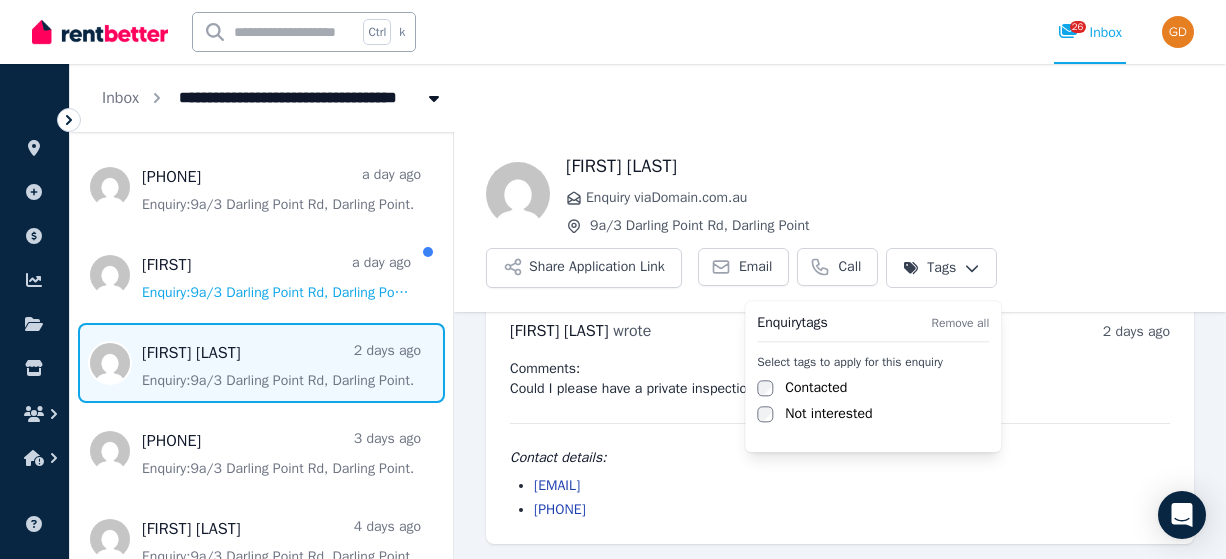click on "**********" at bounding box center (613, 279) 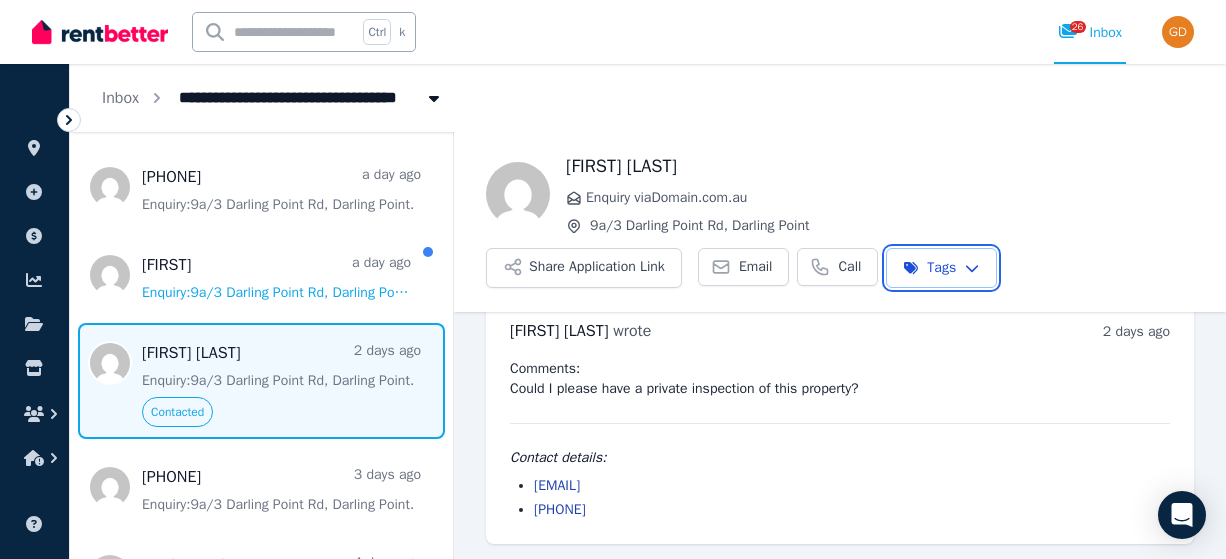 click on "**********" at bounding box center [613, 279] 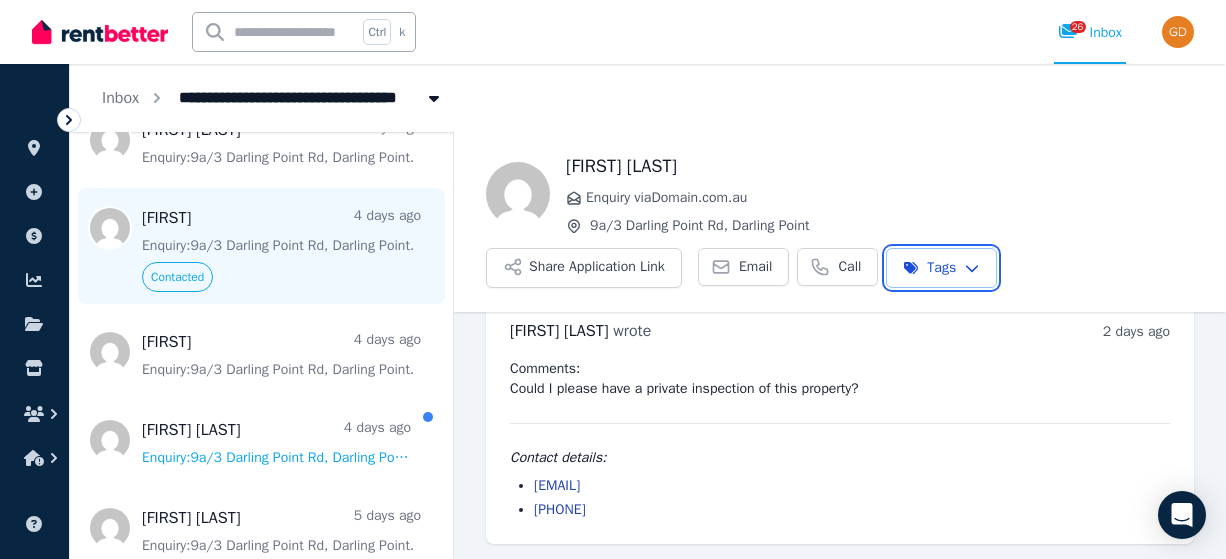 scroll, scrollTop: 633, scrollLeft: 0, axis: vertical 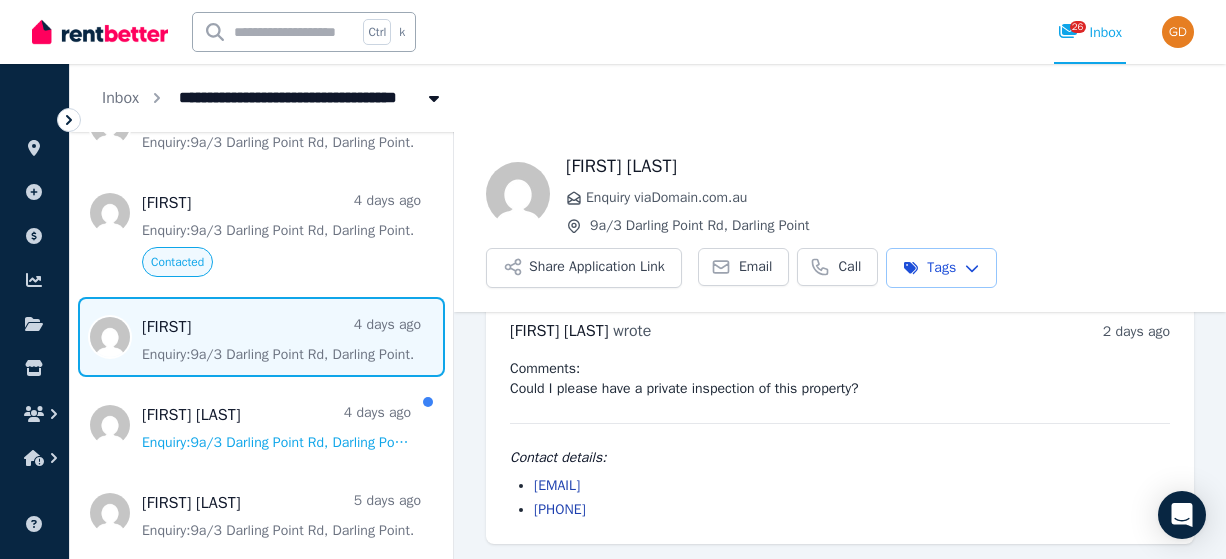 click at bounding box center (261, 337) 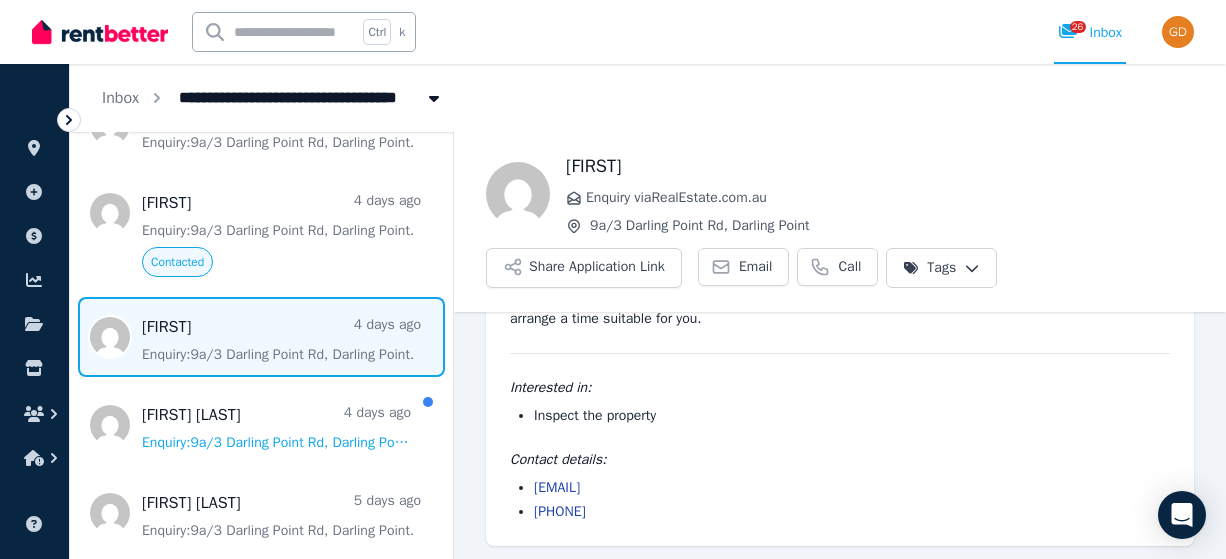 scroll, scrollTop: 106, scrollLeft: 0, axis: vertical 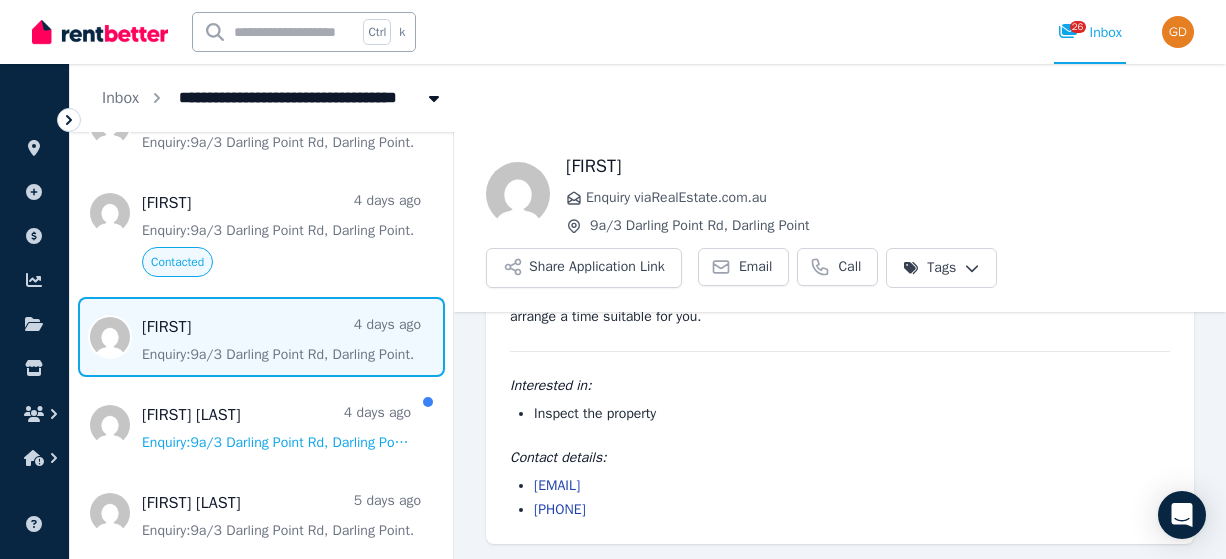 click on "**********" at bounding box center (613, 279) 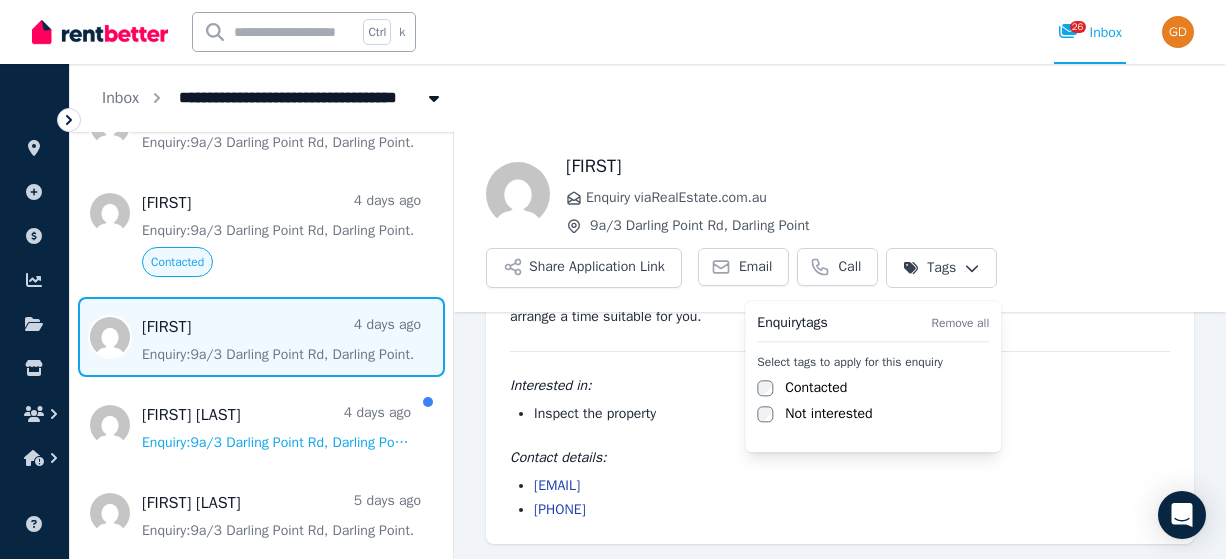 click on "Contacted" at bounding box center (873, 388) 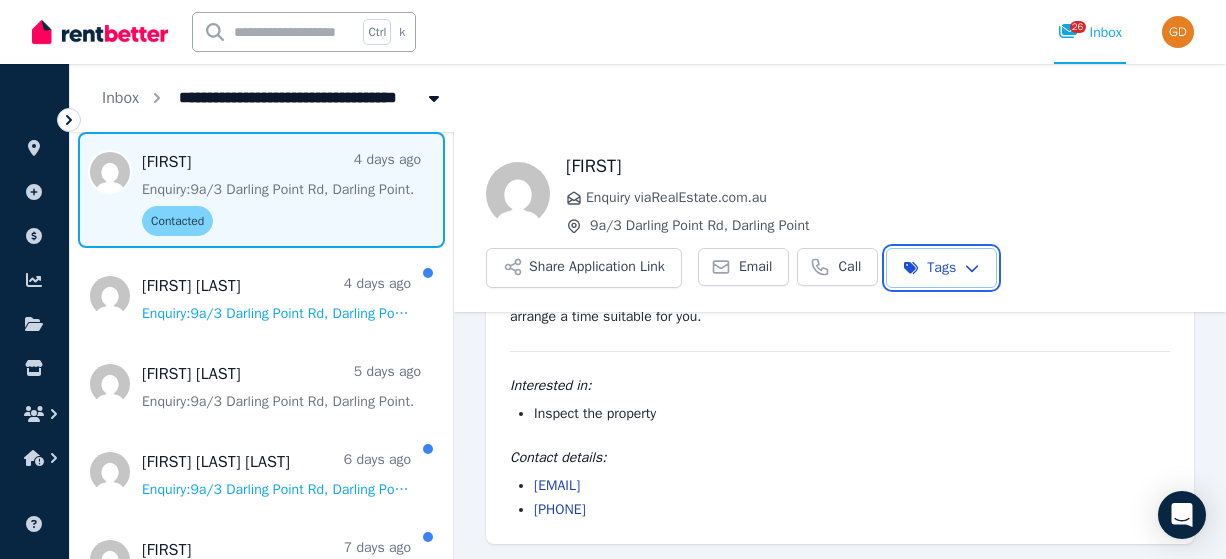 scroll, scrollTop: 884, scrollLeft: 0, axis: vertical 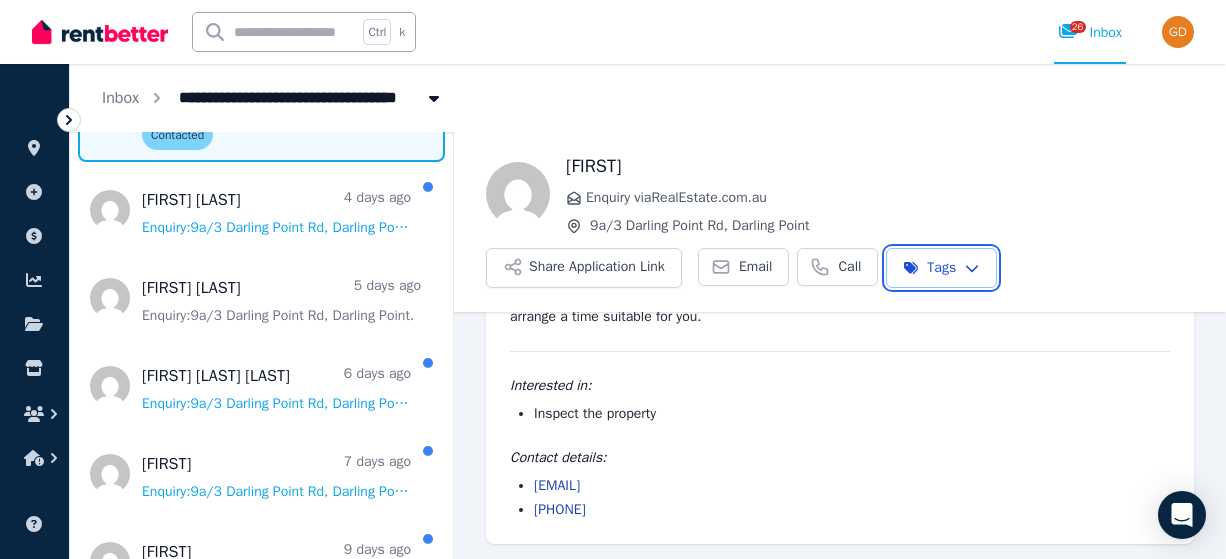 drag, startPoint x: 445, startPoint y: 224, endPoint x: 440, endPoint y: 246, distance: 22.561028 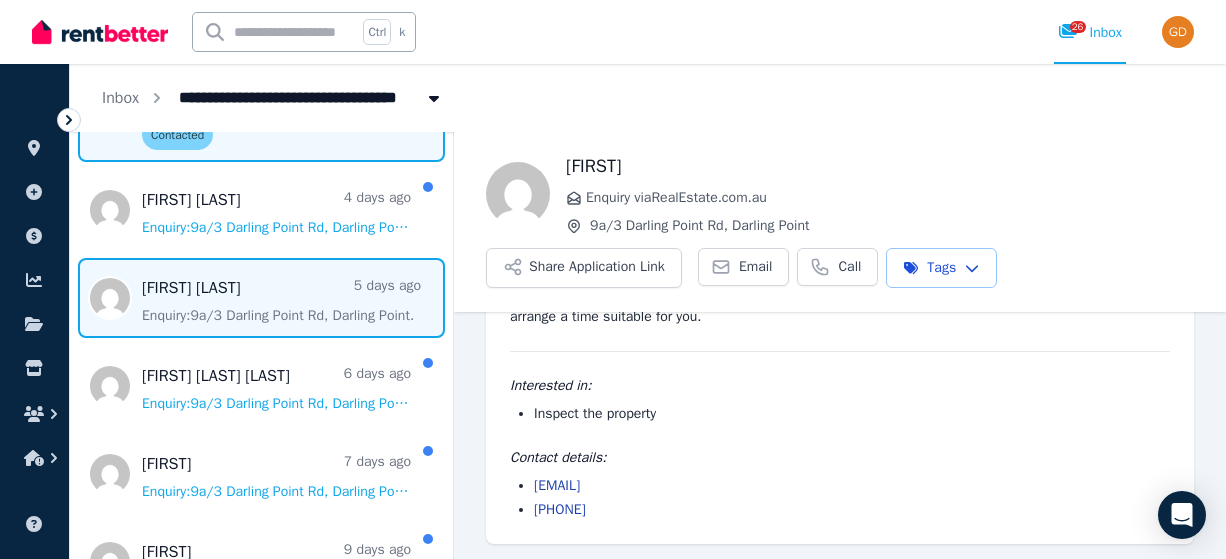 click at bounding box center (261, 298) 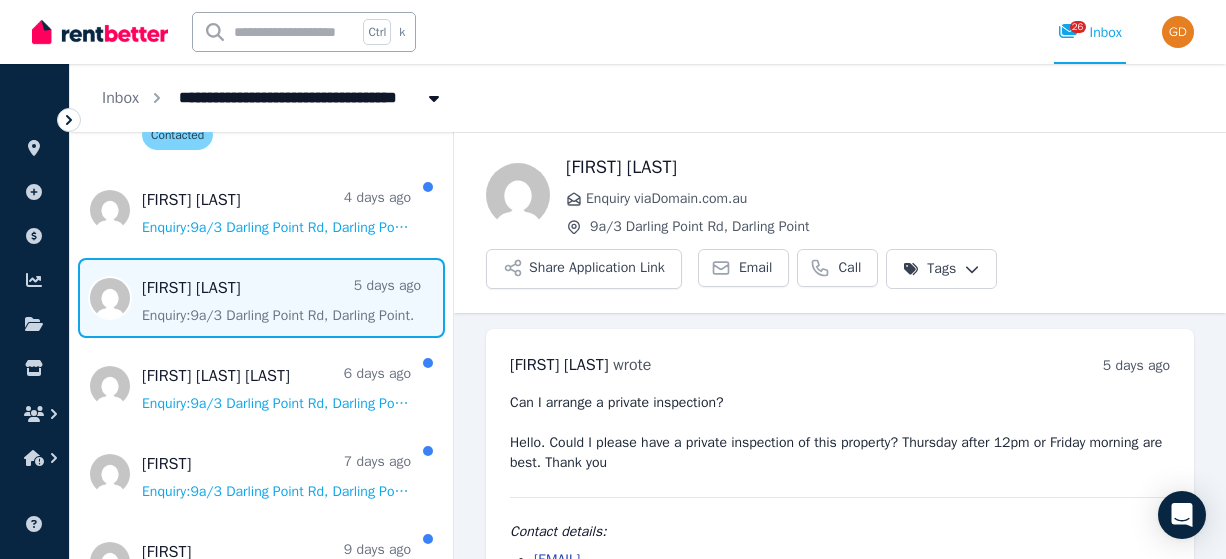 scroll, scrollTop: 74, scrollLeft: 0, axis: vertical 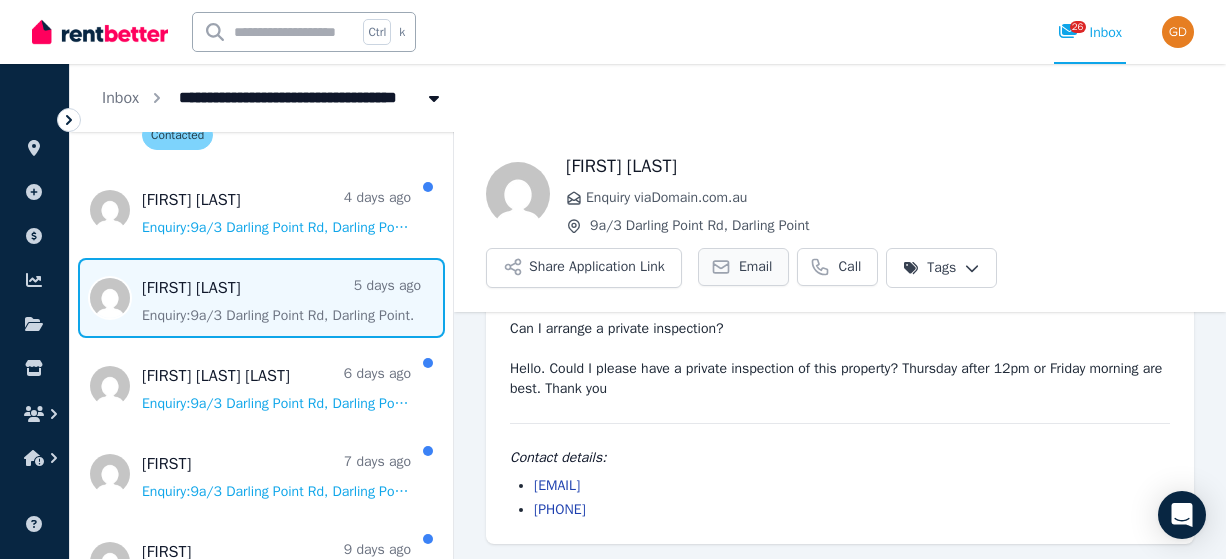 click on "Email" at bounding box center [756, 267] 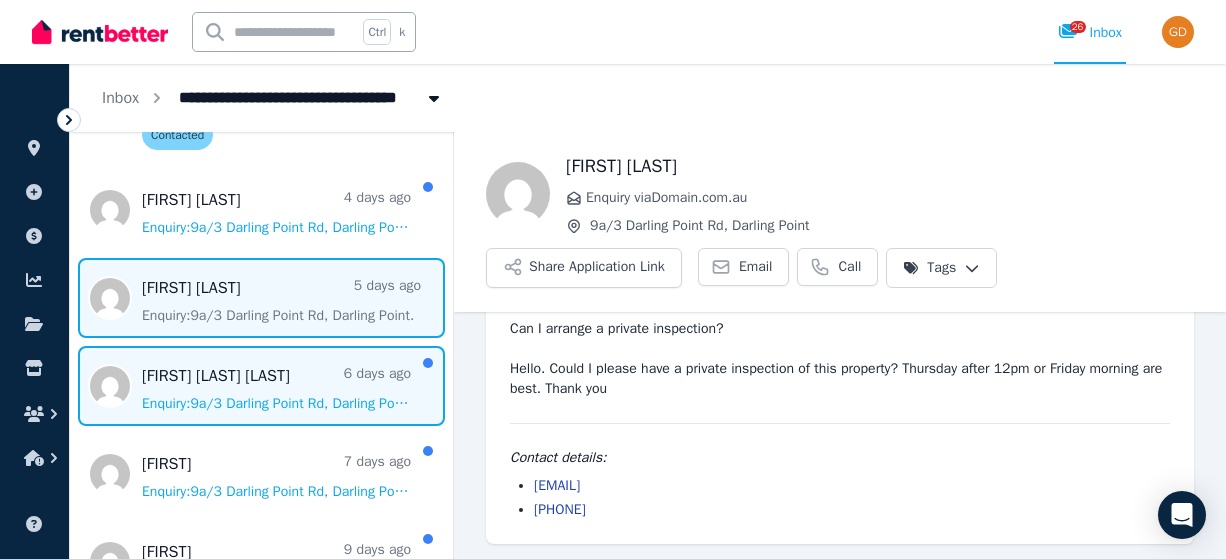 click at bounding box center (261, 386) 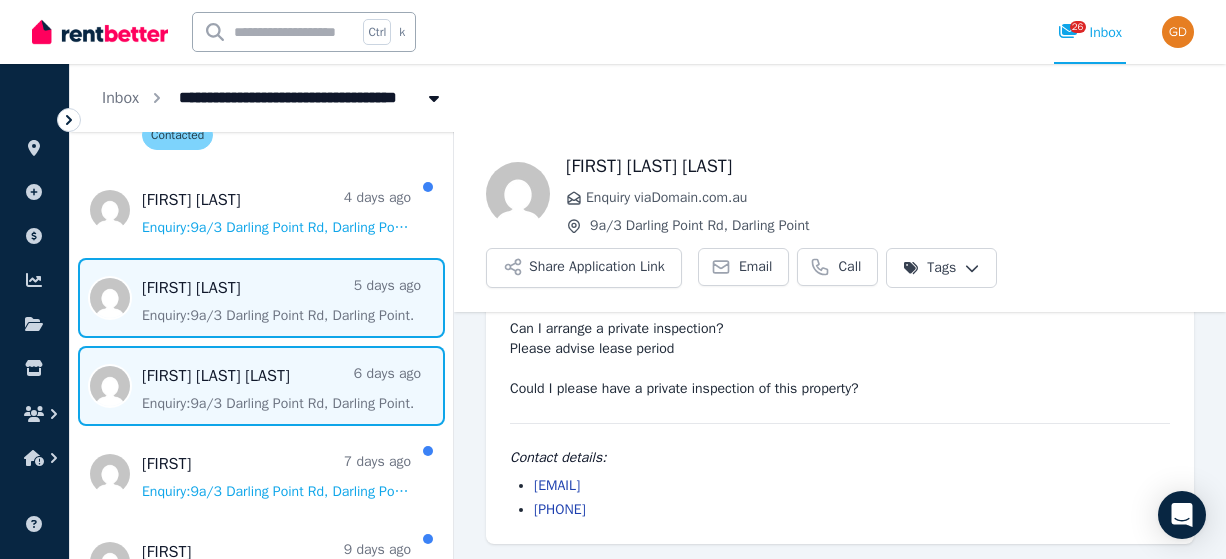 click at bounding box center [261, 298] 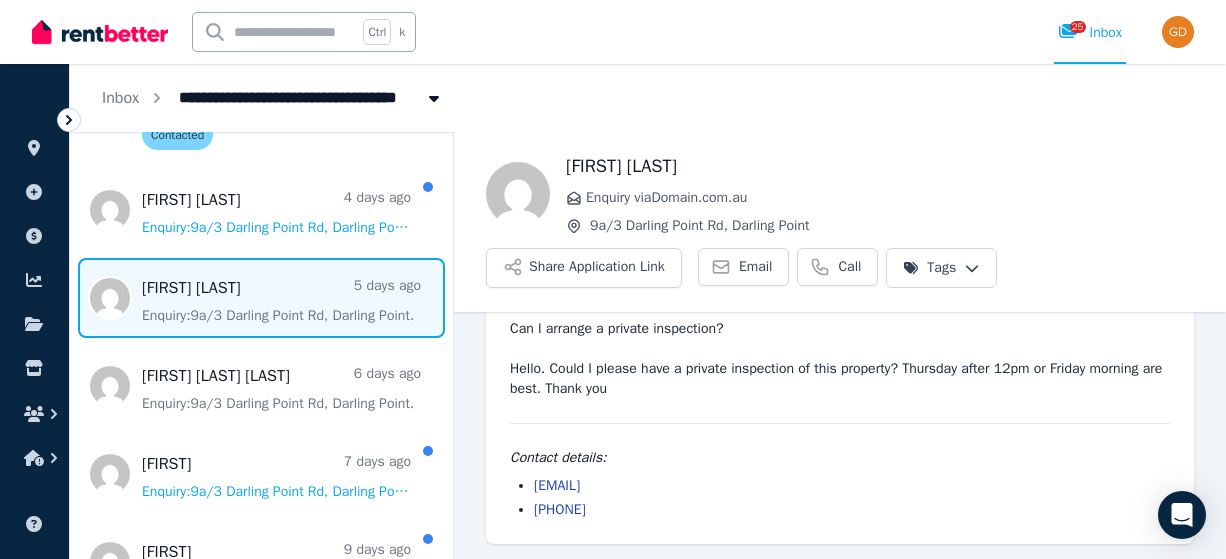 click on "**********" at bounding box center (613, 279) 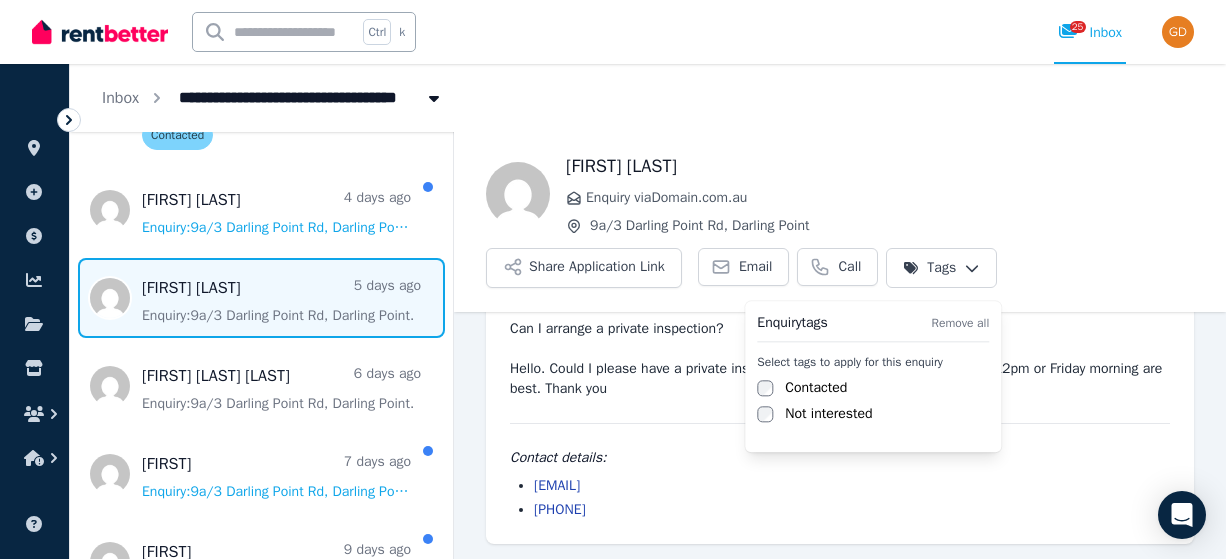 click on "Contacted" at bounding box center (816, 388) 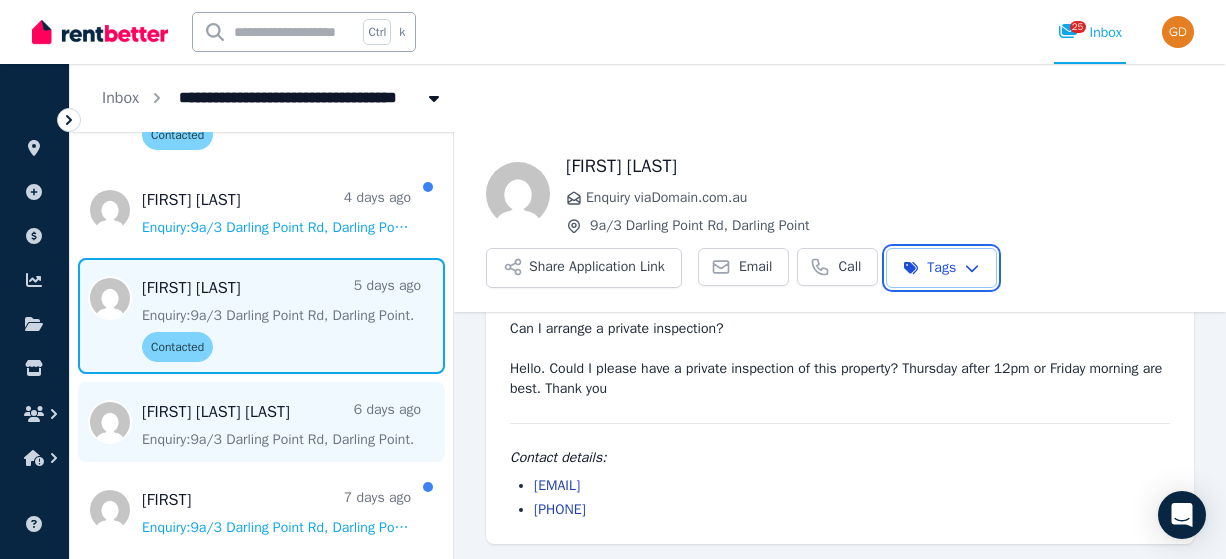 click on "**********" at bounding box center [613, 279] 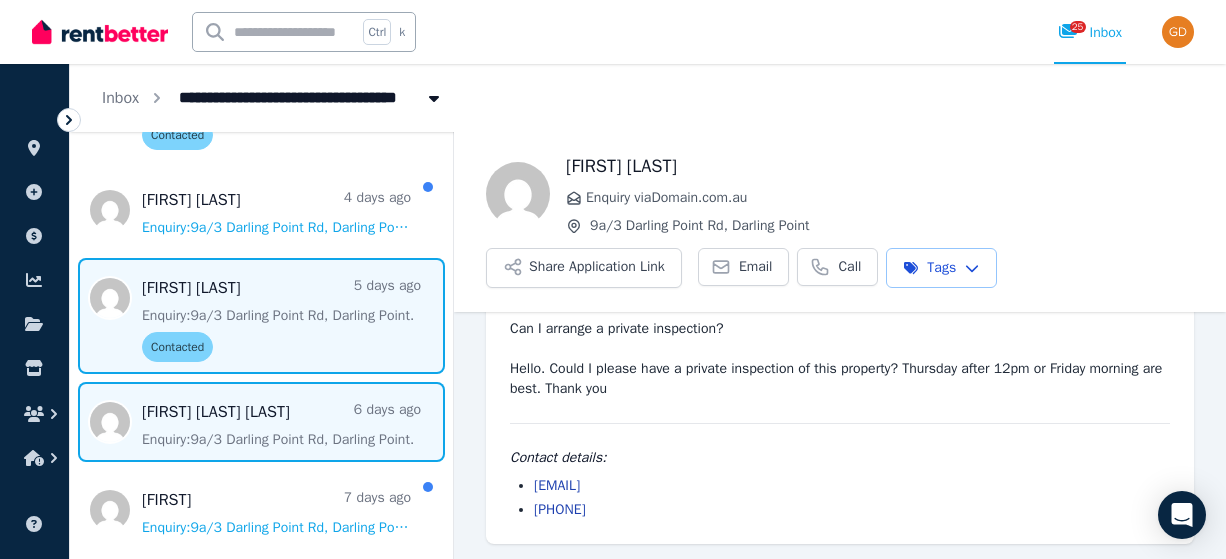click at bounding box center [261, 422] 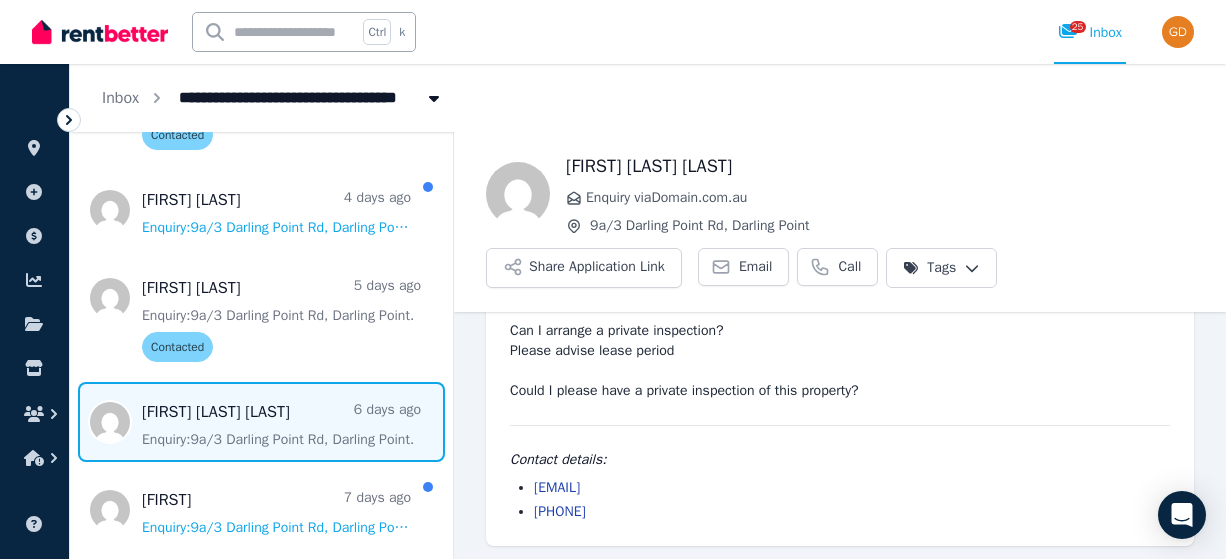 scroll, scrollTop: 74, scrollLeft: 0, axis: vertical 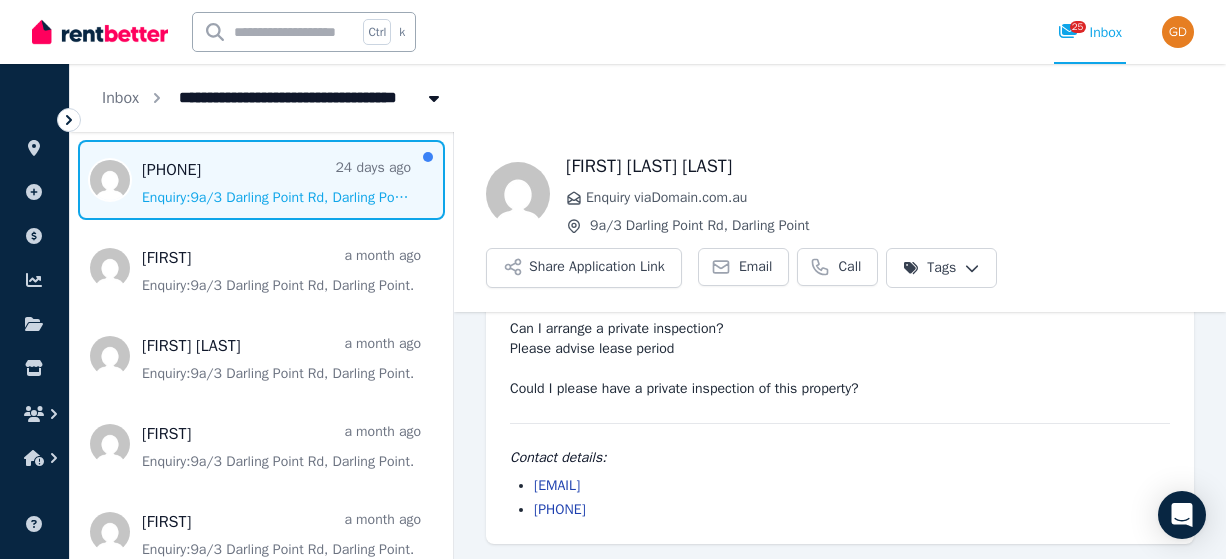 click at bounding box center (261, 180) 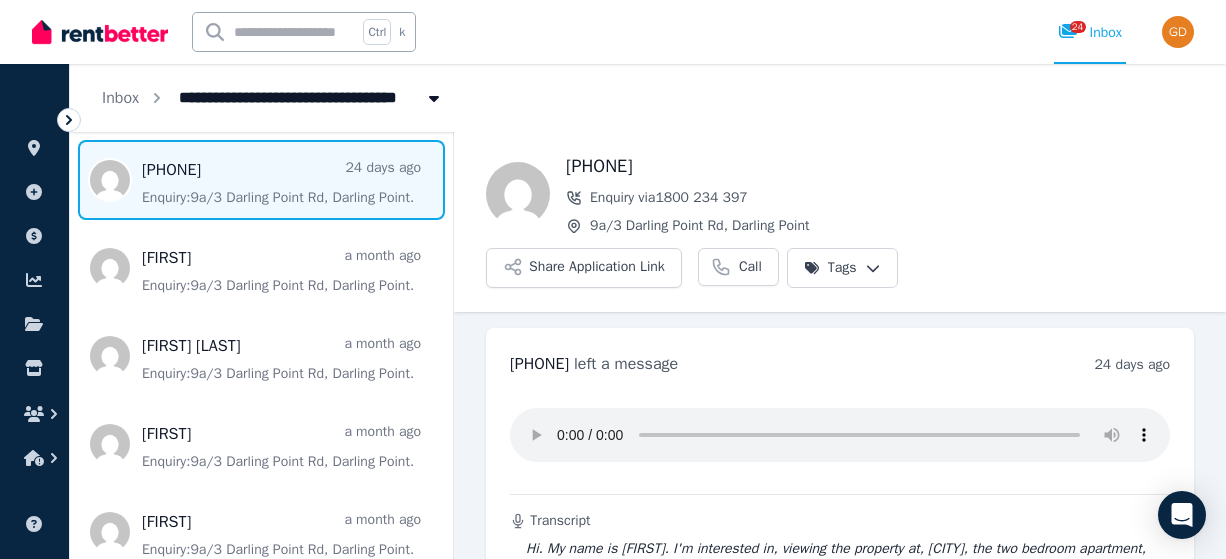 scroll, scrollTop: 0, scrollLeft: 0, axis: both 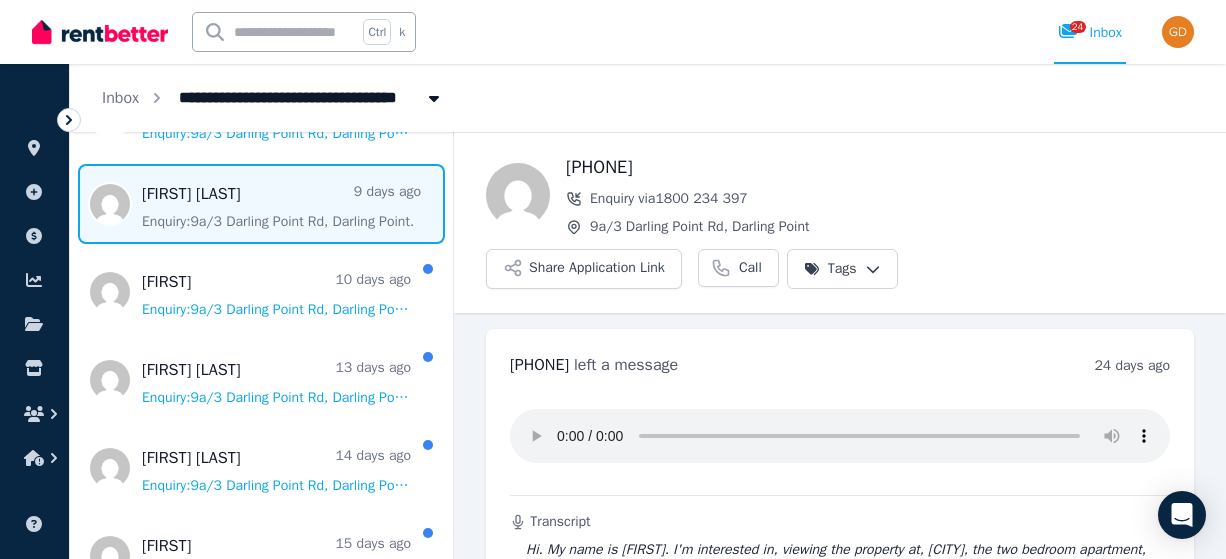 click at bounding box center [261, 204] 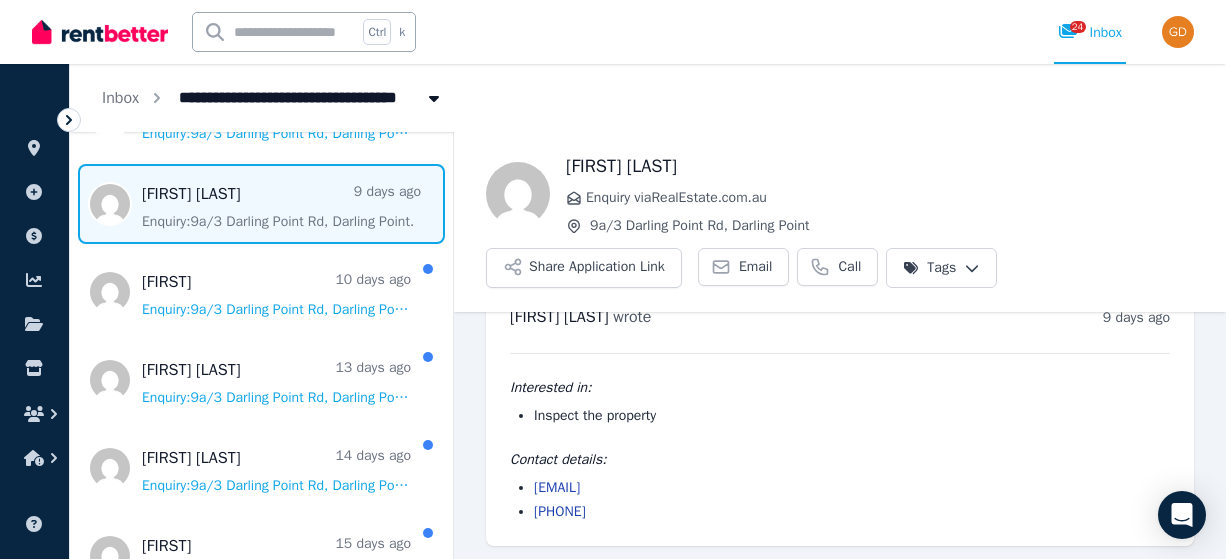 scroll, scrollTop: 50, scrollLeft: 0, axis: vertical 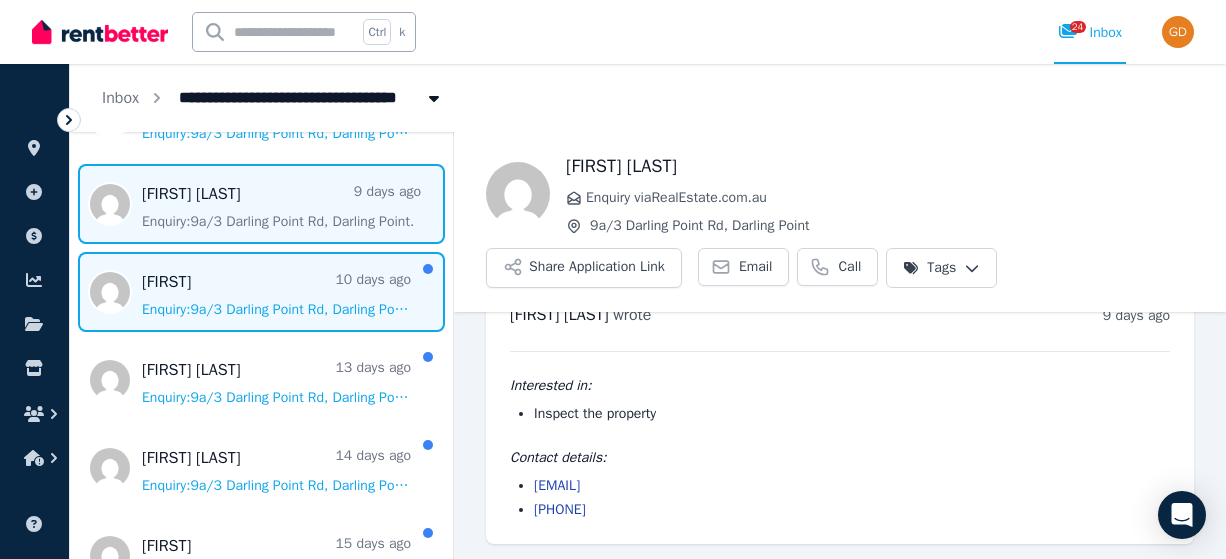 click at bounding box center [261, 292] 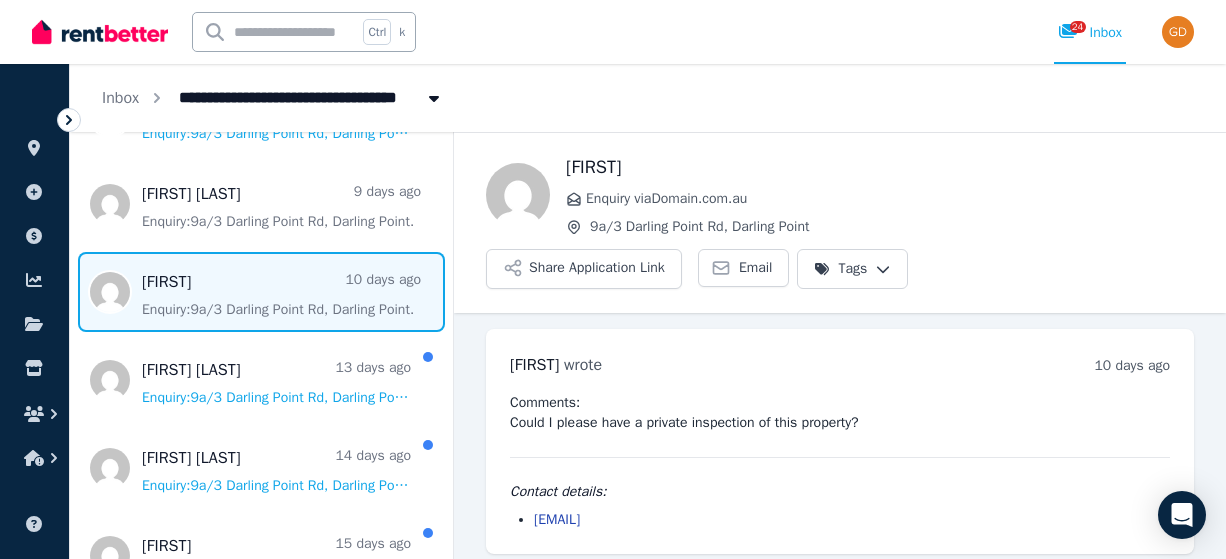 scroll, scrollTop: 10, scrollLeft: 0, axis: vertical 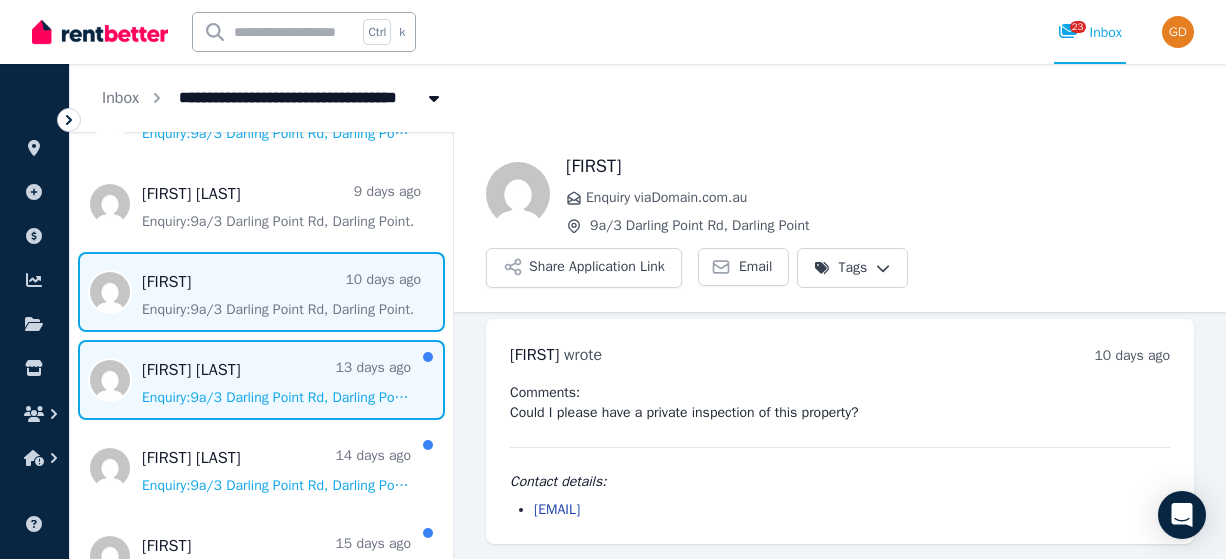 click at bounding box center (261, 380) 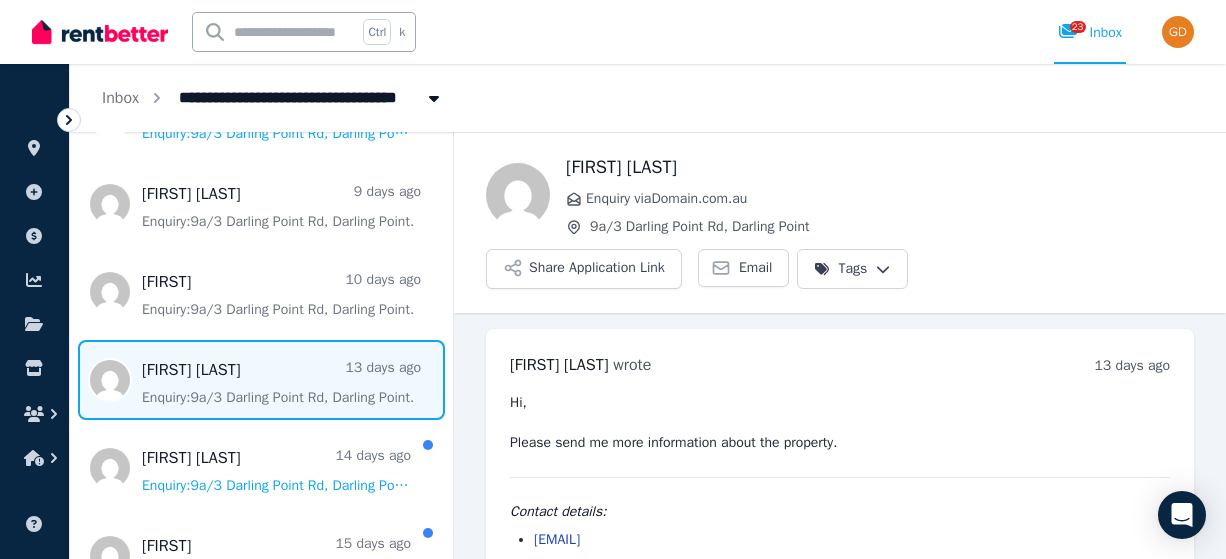 scroll, scrollTop: 30, scrollLeft: 0, axis: vertical 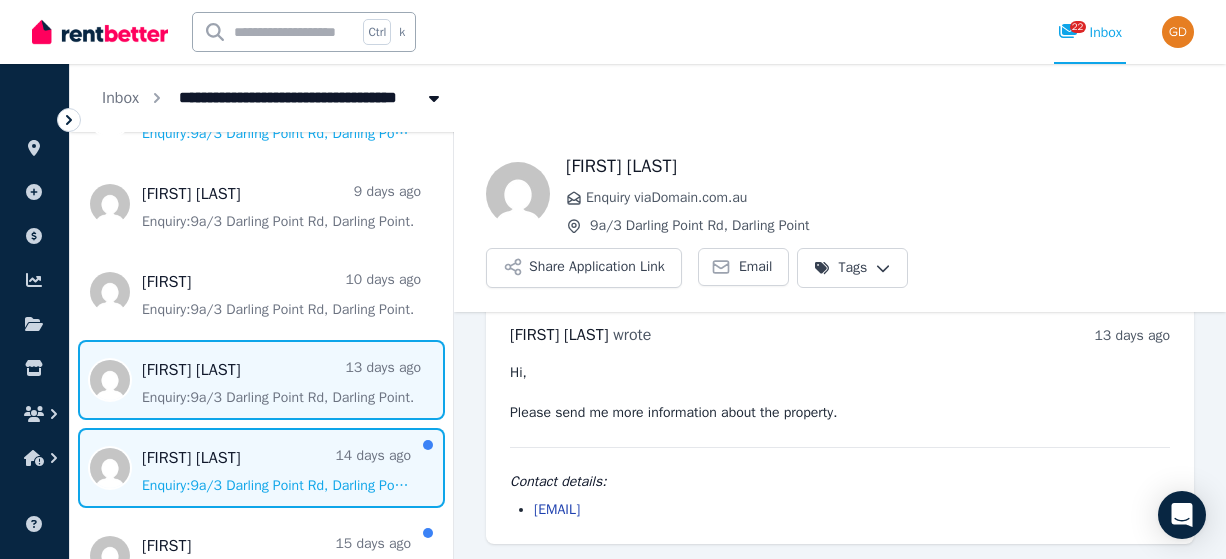 click at bounding box center [261, 468] 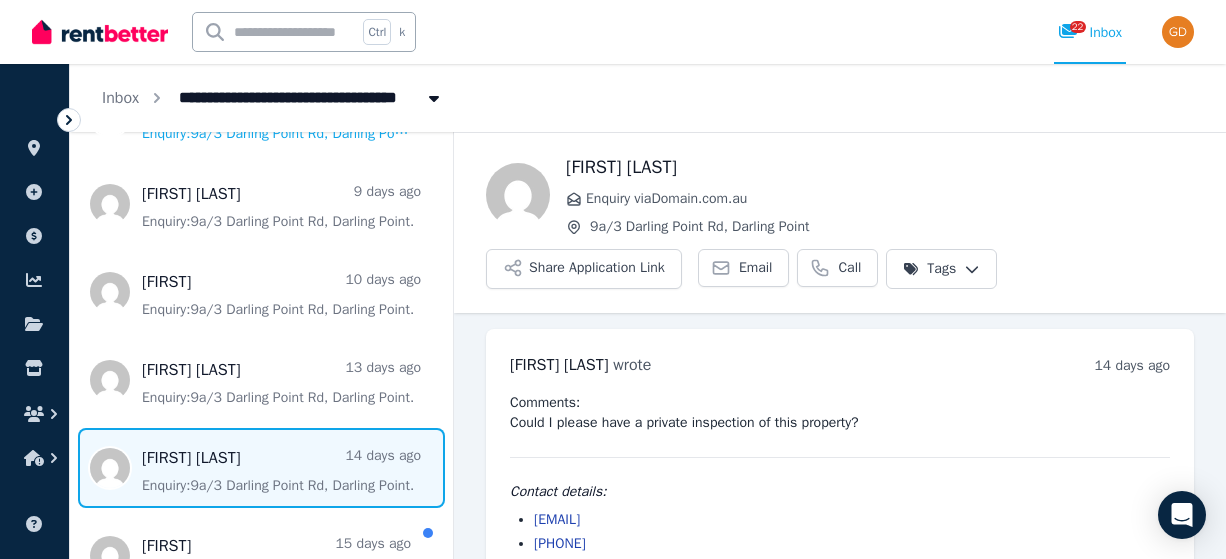 scroll, scrollTop: 34, scrollLeft: 0, axis: vertical 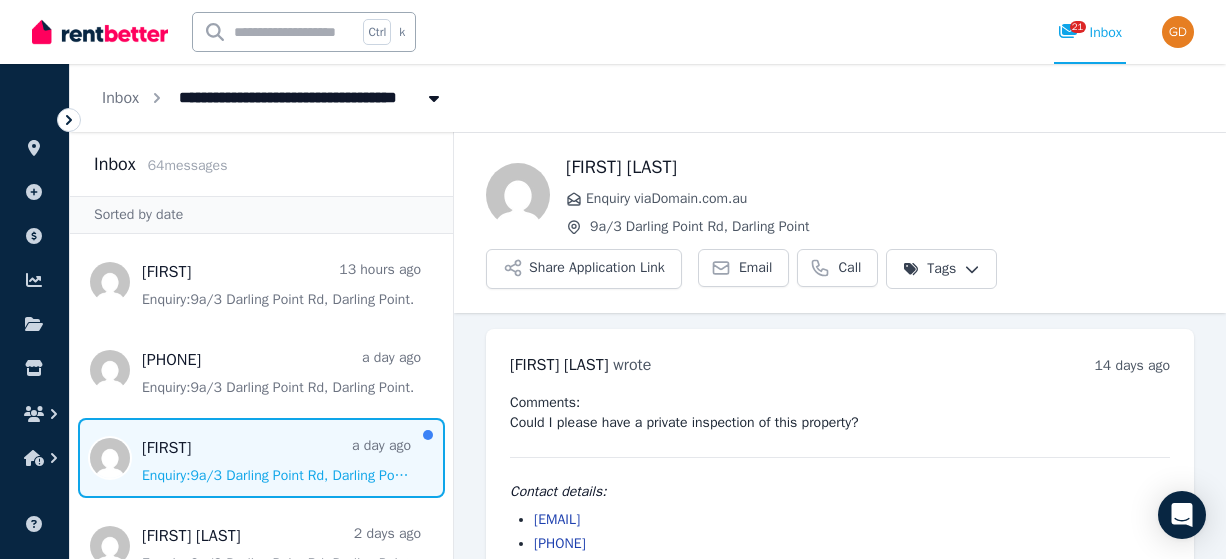 click at bounding box center [261, 458] 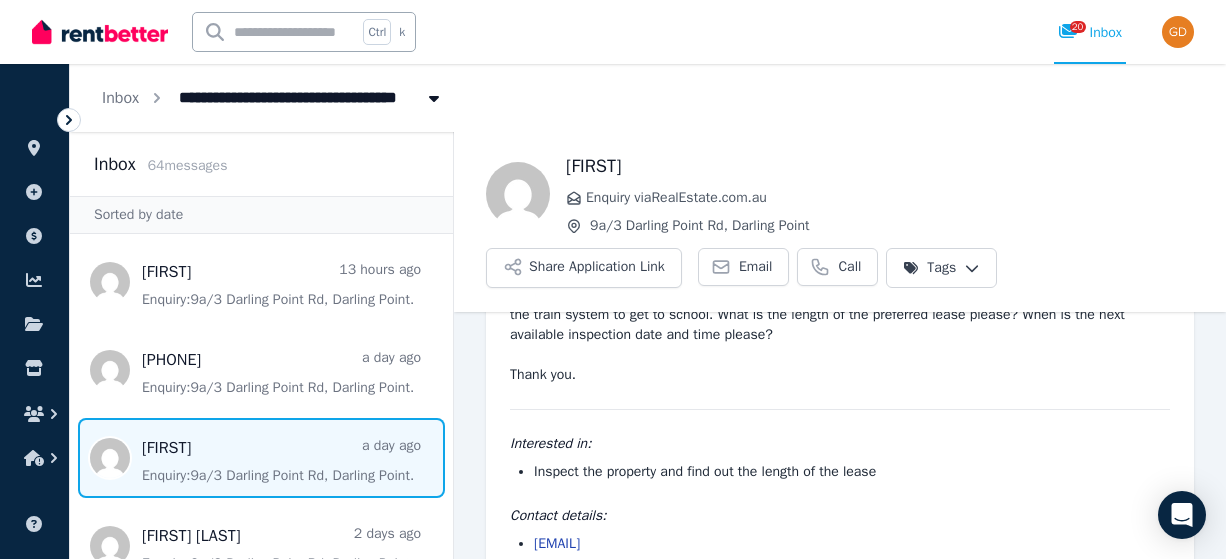 scroll, scrollTop: 246, scrollLeft: 0, axis: vertical 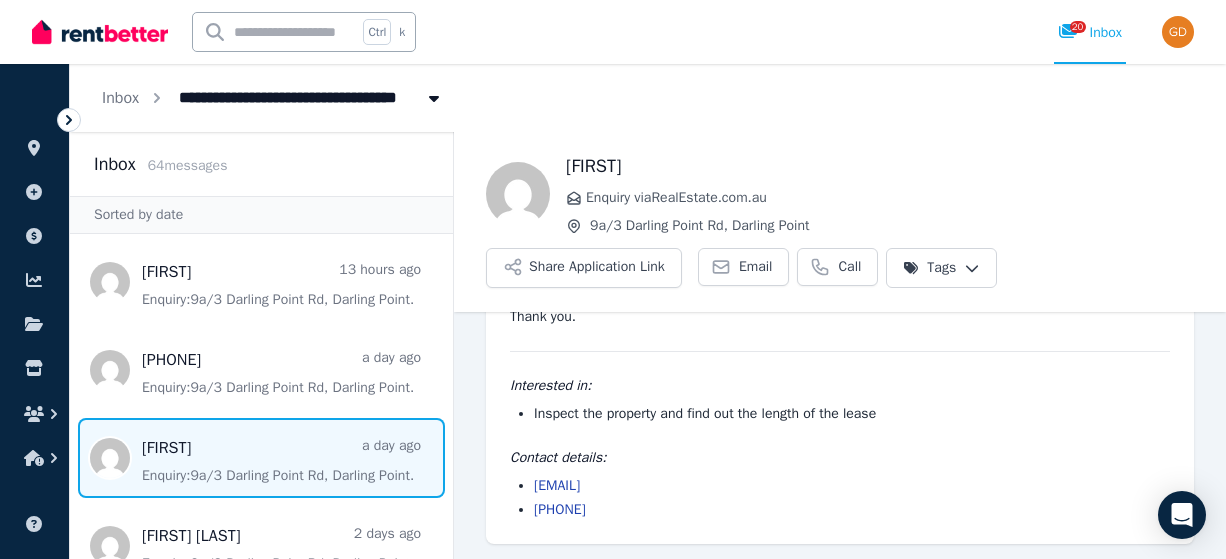 click on "[EMAIL]" at bounding box center [557, 485] 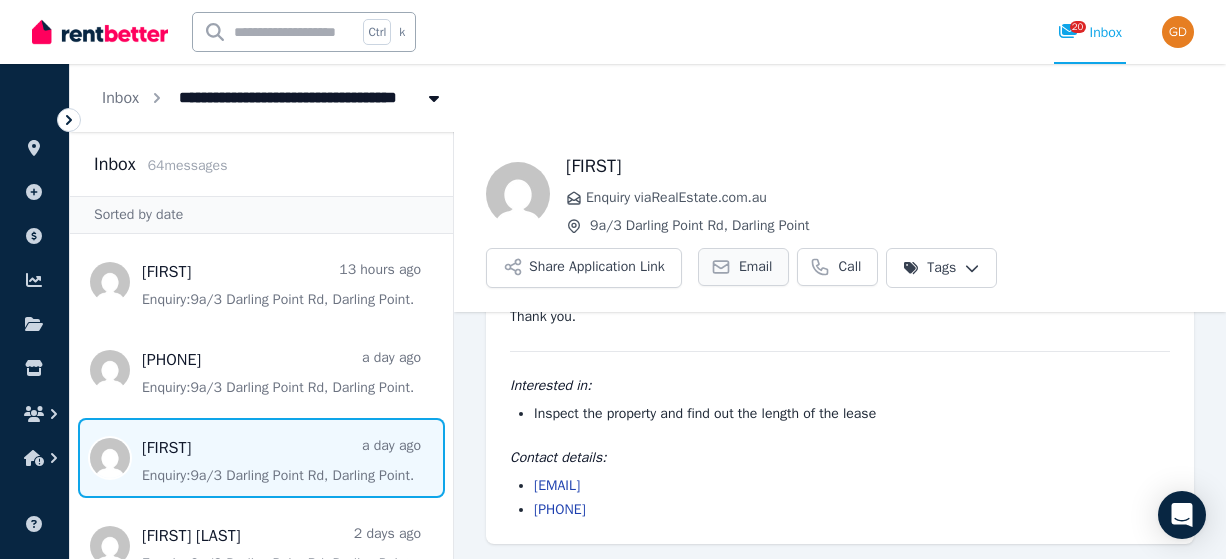 click on "Email" at bounding box center (756, 267) 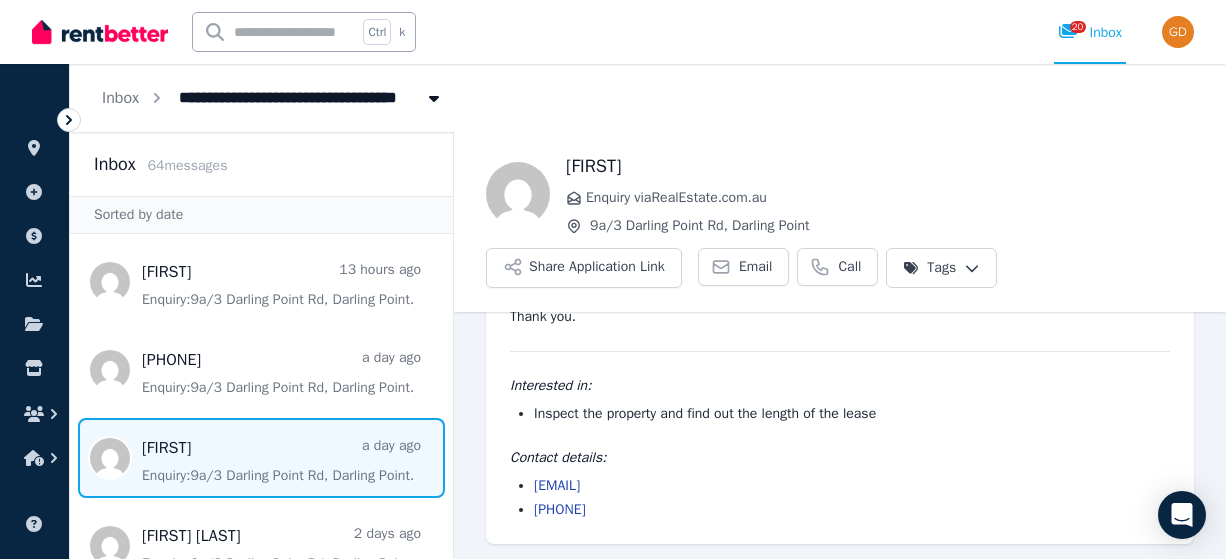 click on "**********" at bounding box center [613, 279] 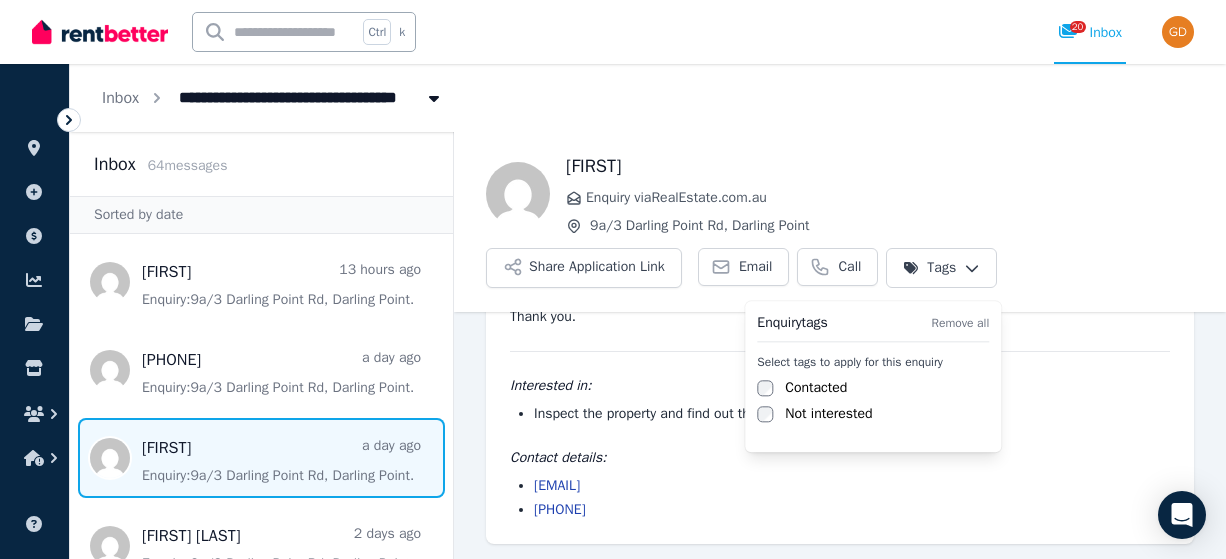 click on "Contacted" at bounding box center [816, 388] 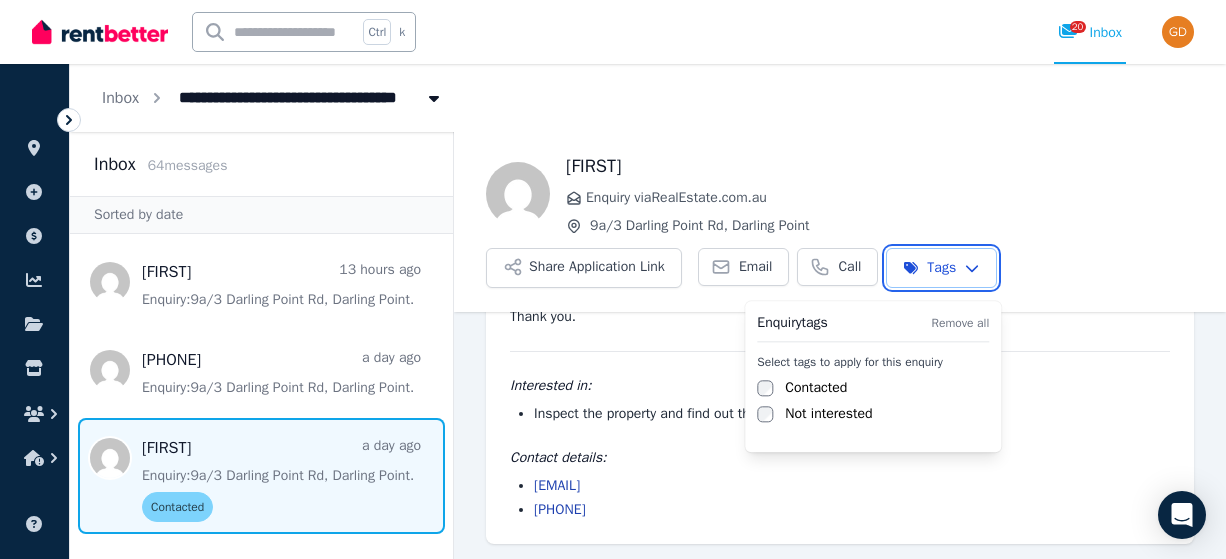 click on "**********" at bounding box center (613, 279) 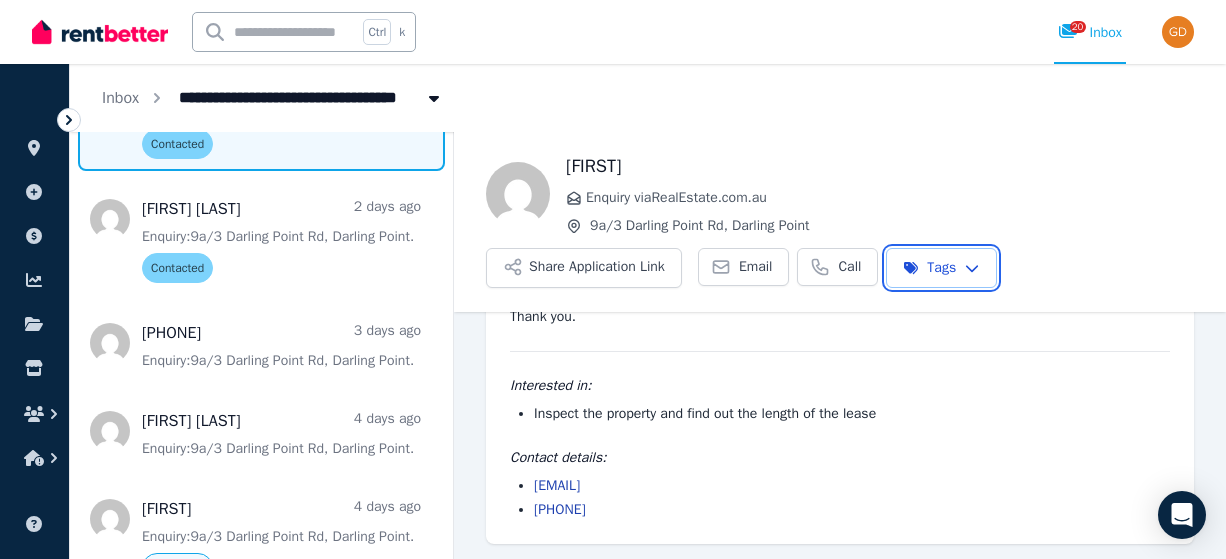 scroll, scrollTop: 416, scrollLeft: 0, axis: vertical 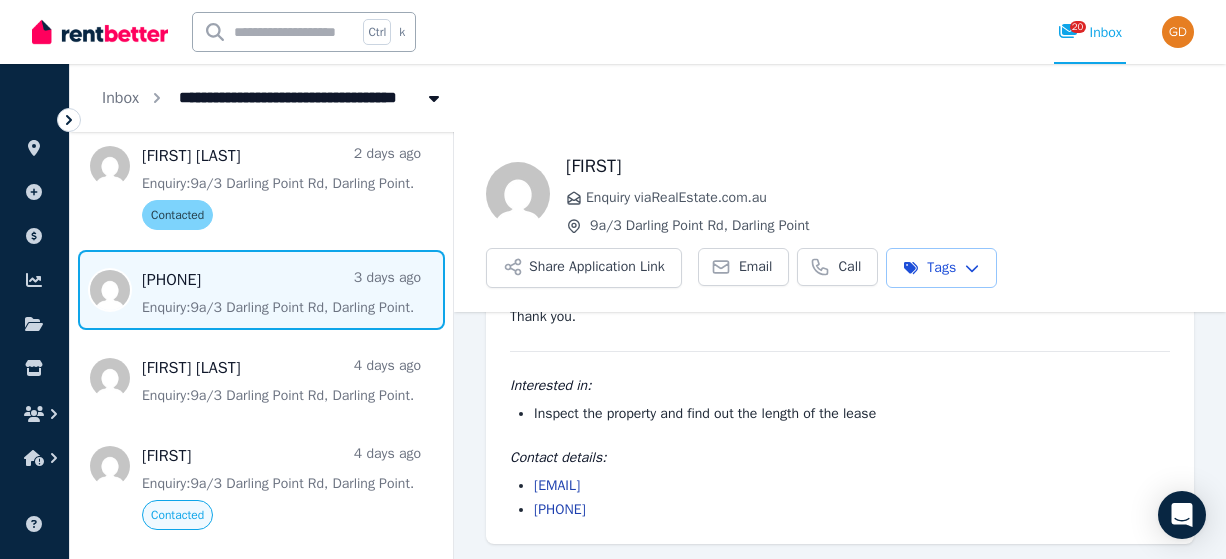 click at bounding box center [261, 290] 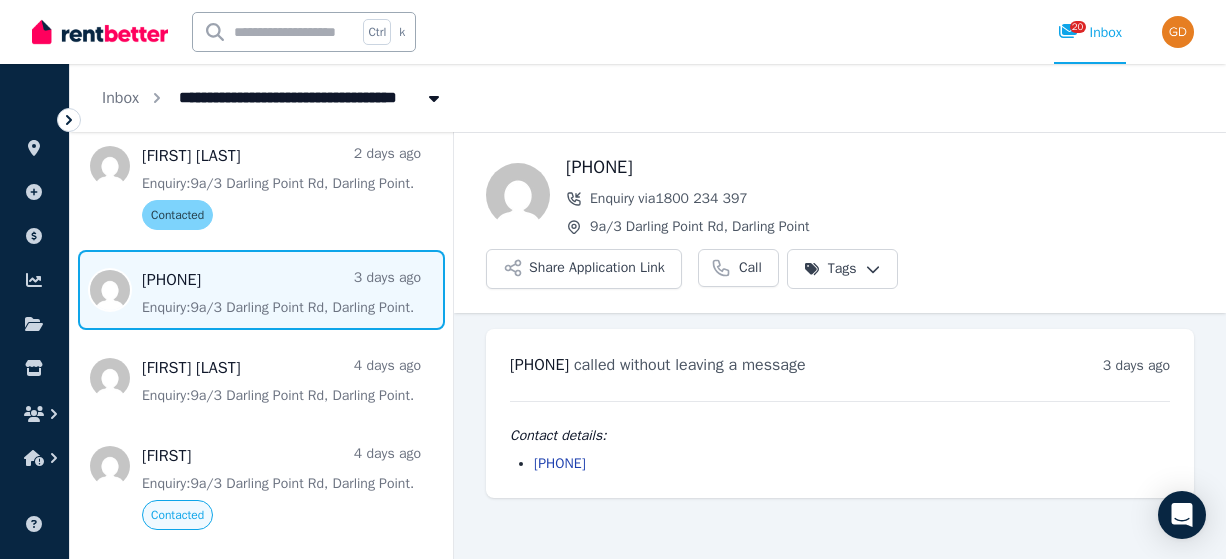 scroll, scrollTop: 0, scrollLeft: 0, axis: both 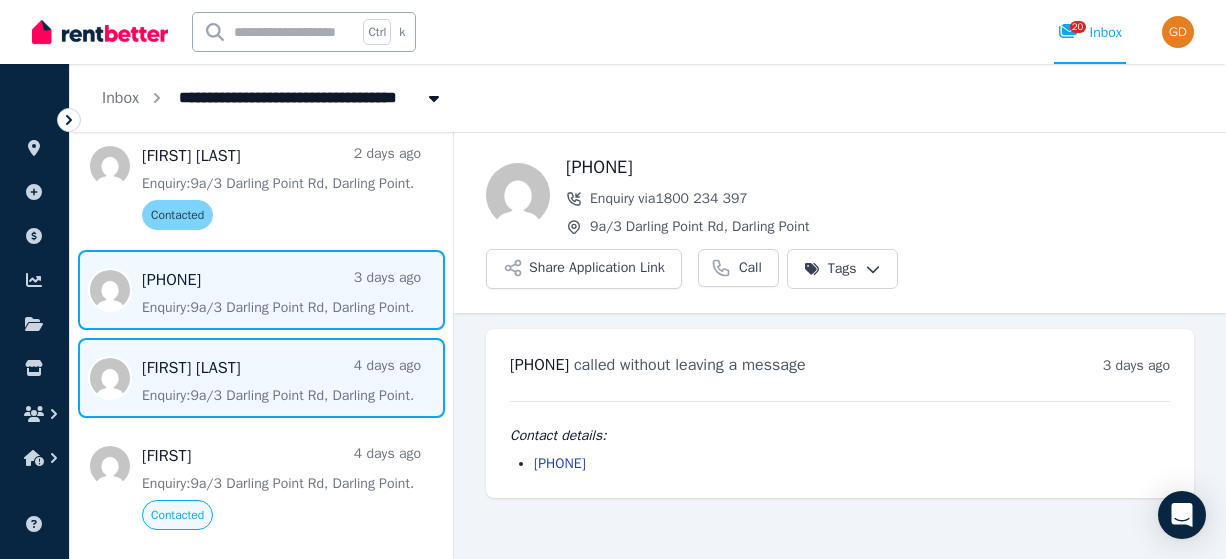 click at bounding box center [261, 378] 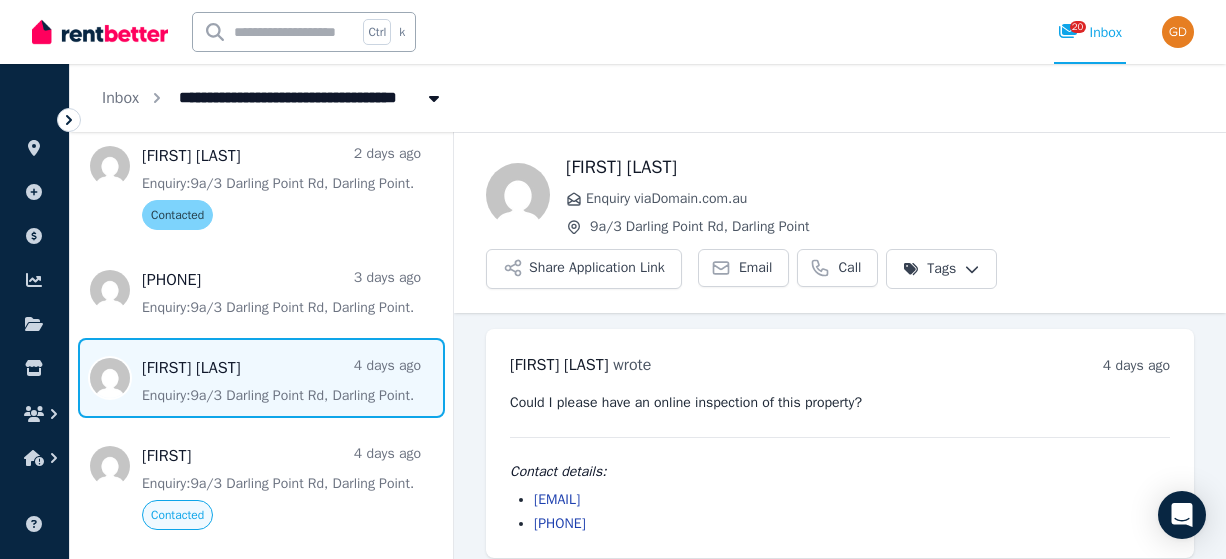 scroll, scrollTop: 14, scrollLeft: 0, axis: vertical 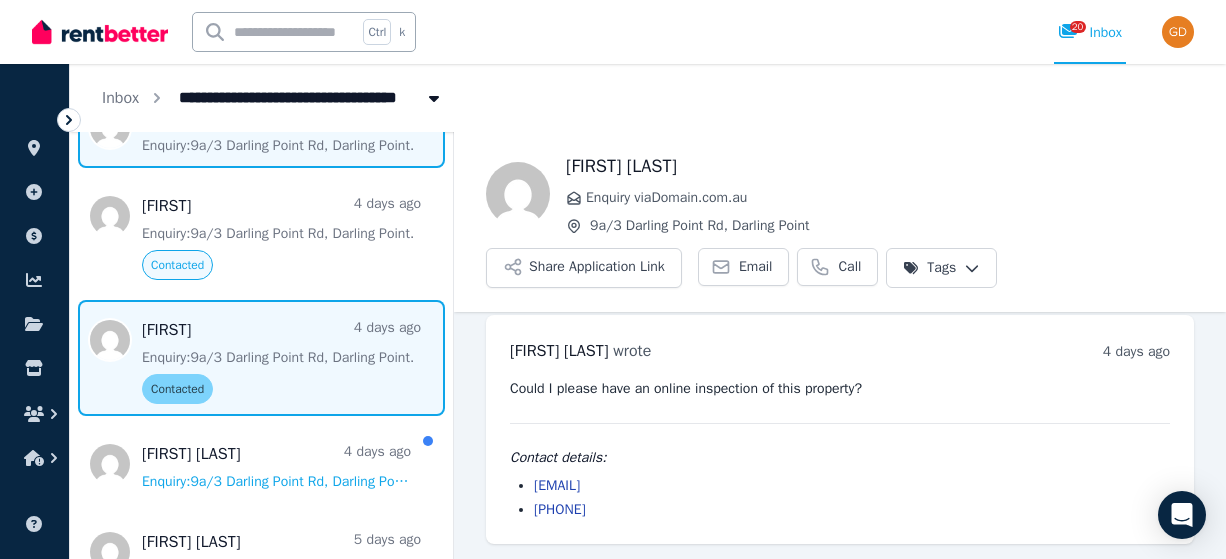 click at bounding box center [261, 358] 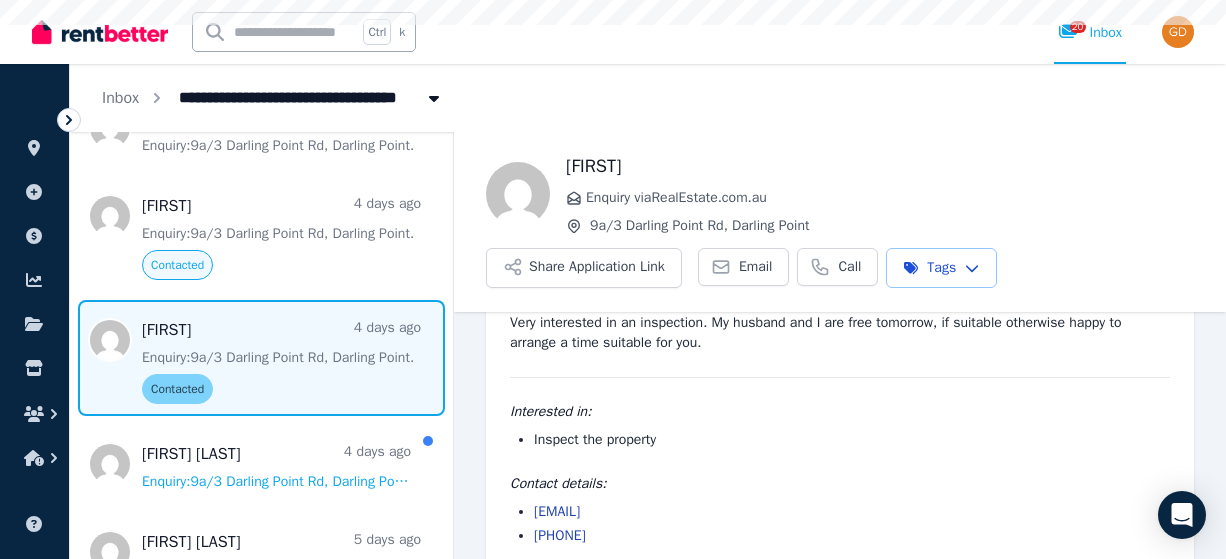 scroll, scrollTop: 106, scrollLeft: 0, axis: vertical 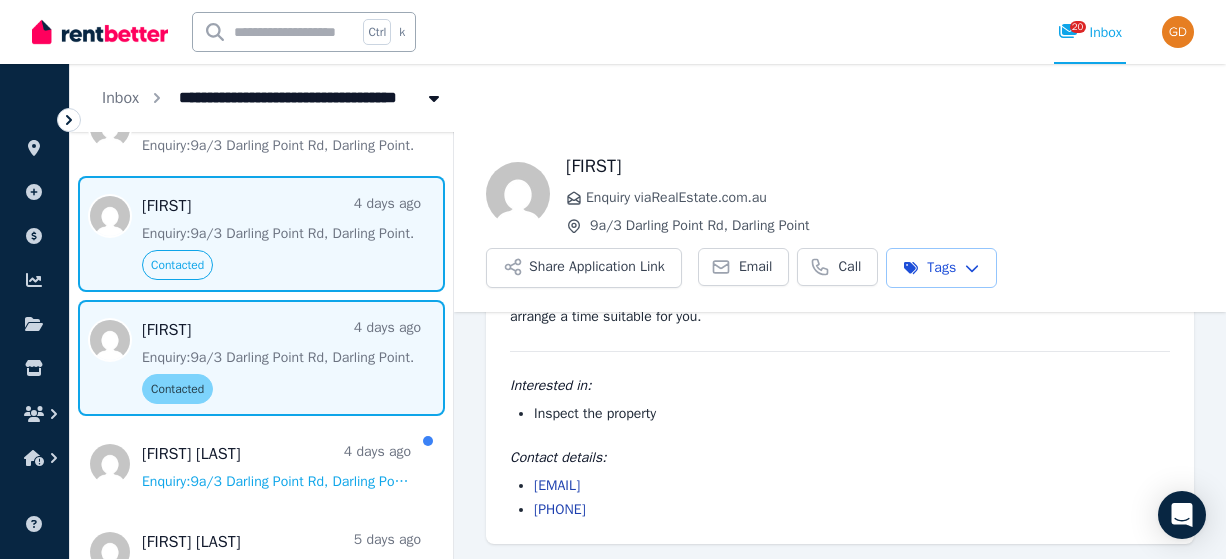 click at bounding box center [261, 234] 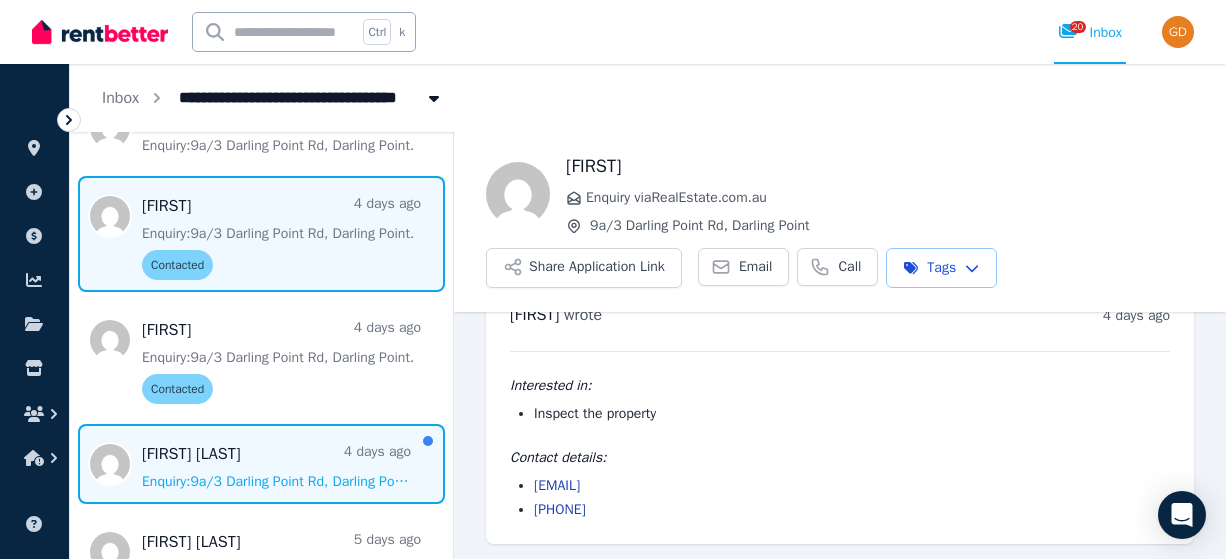 click at bounding box center (261, 464) 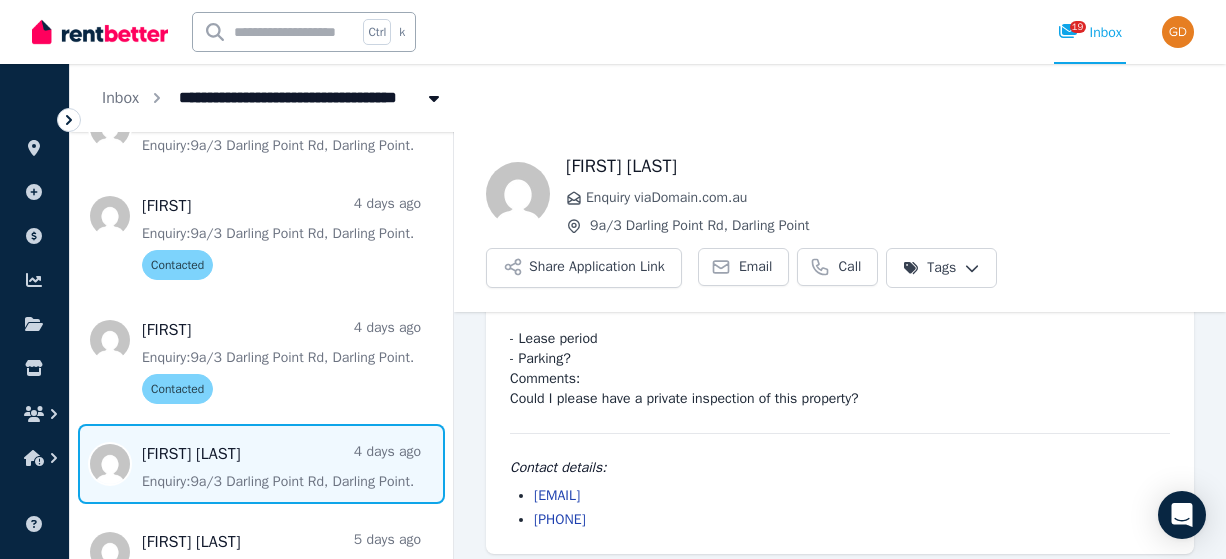 scroll, scrollTop: 66, scrollLeft: 0, axis: vertical 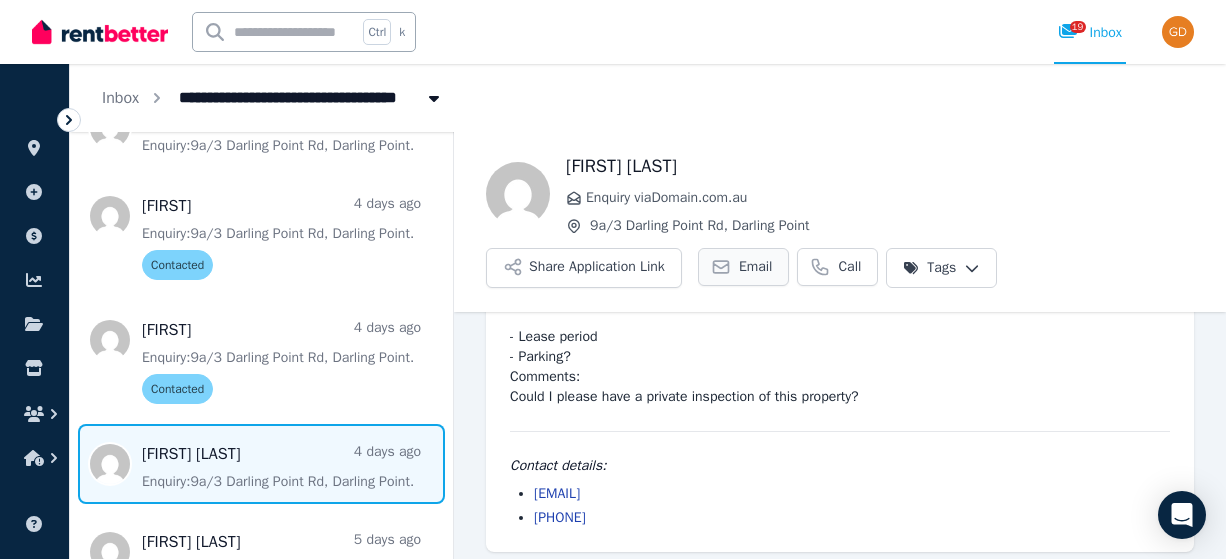 click on "Email" at bounding box center [756, 267] 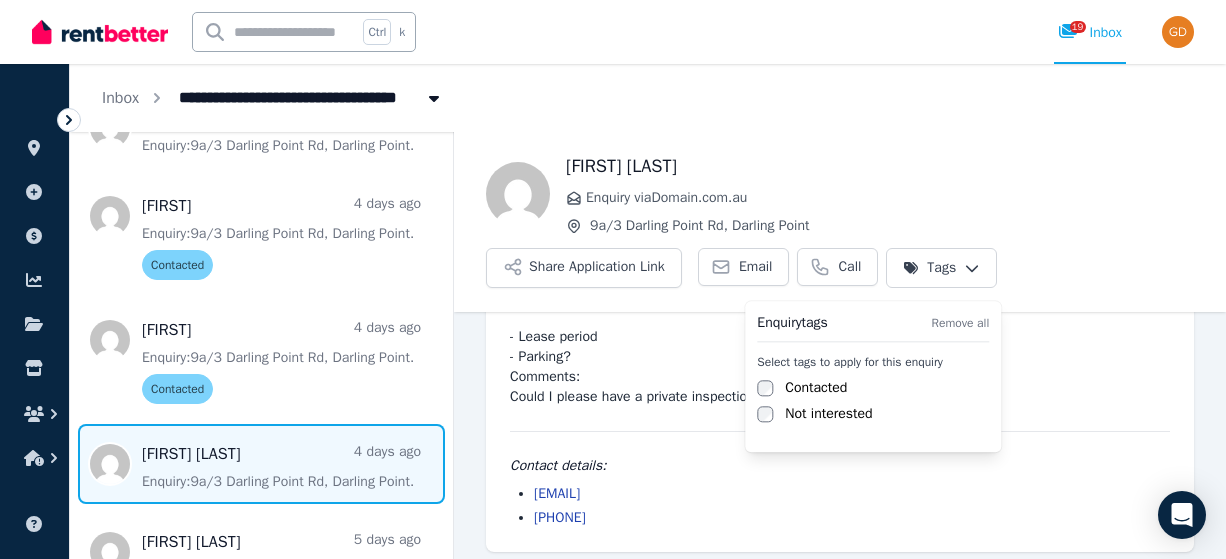 click on "**********" at bounding box center [613, 279] 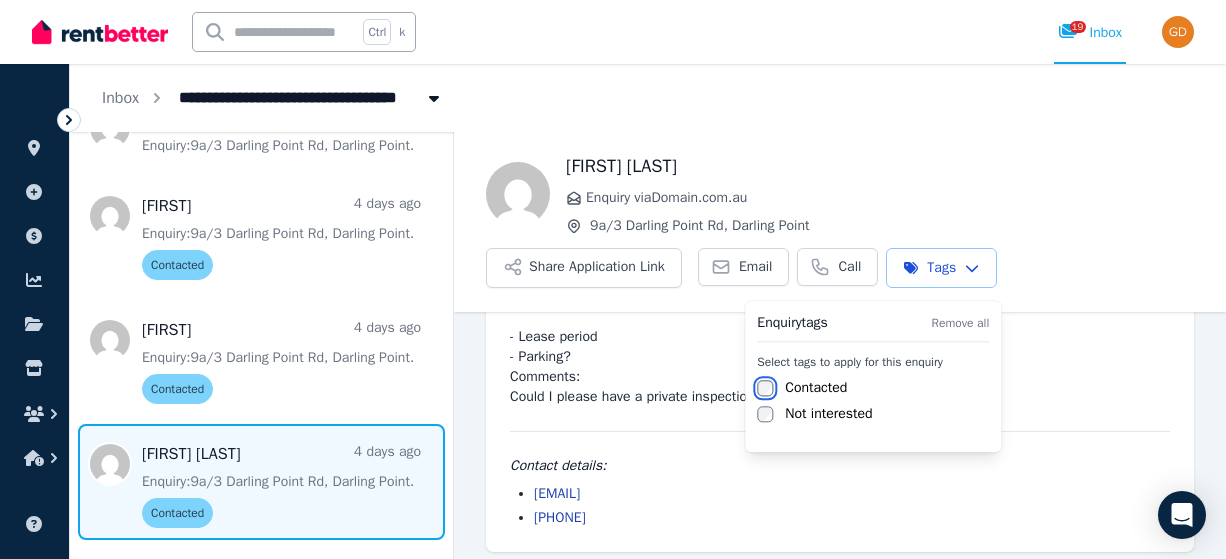 scroll, scrollTop: 74, scrollLeft: 0, axis: vertical 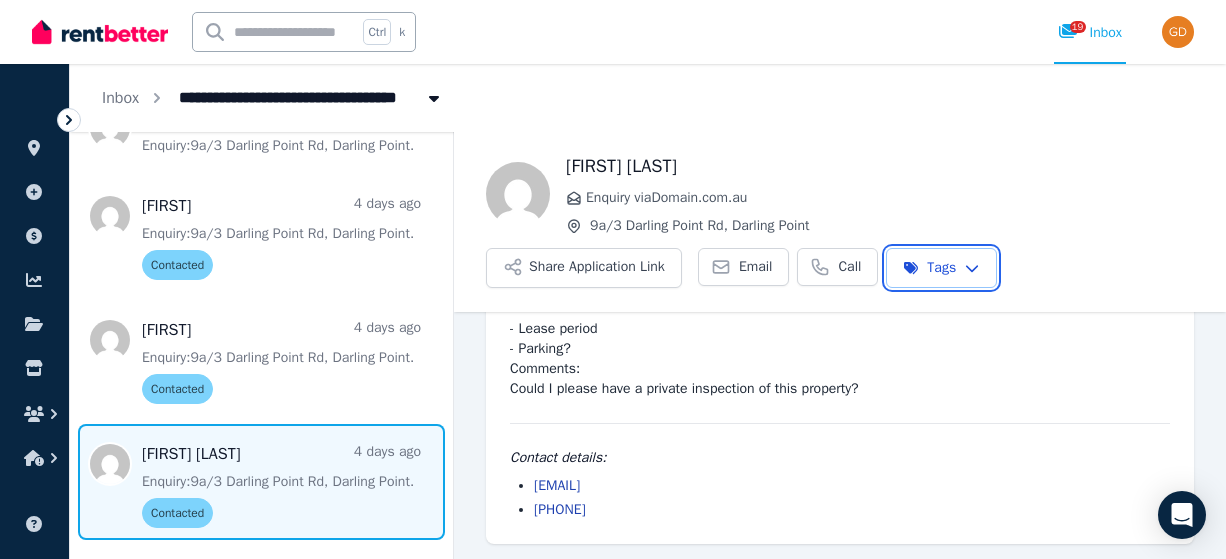 click on "**********" at bounding box center [613, 279] 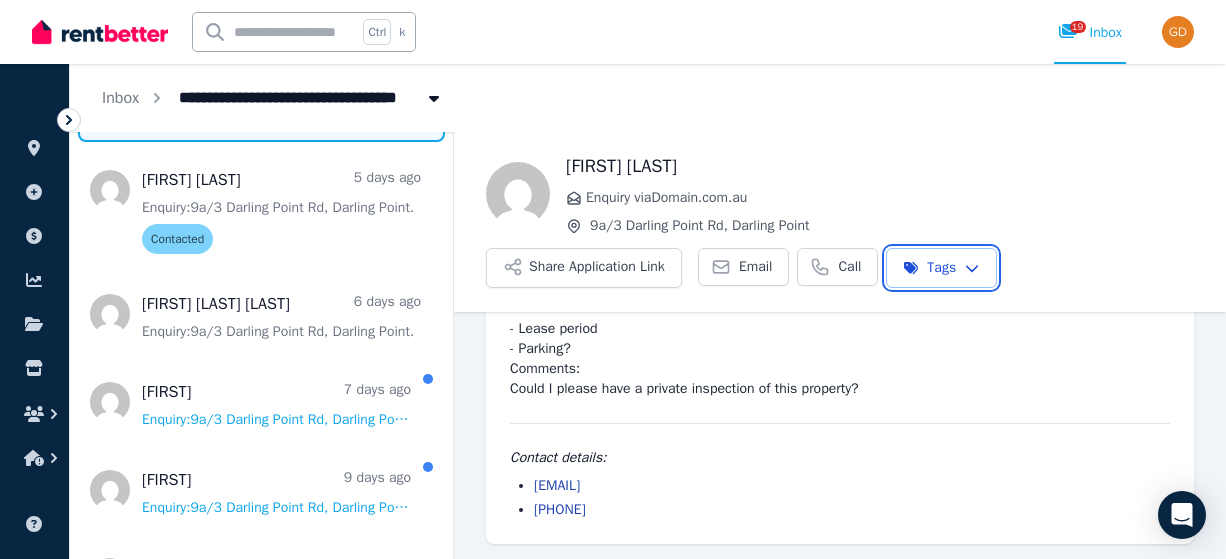 scroll, scrollTop: 1066, scrollLeft: 0, axis: vertical 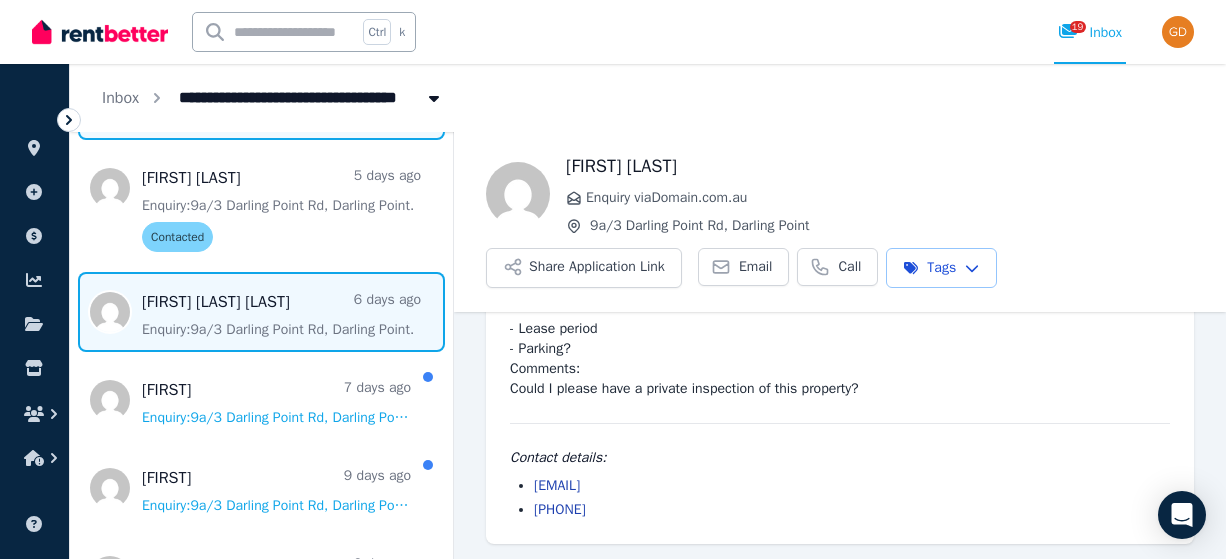 click at bounding box center (261, 312) 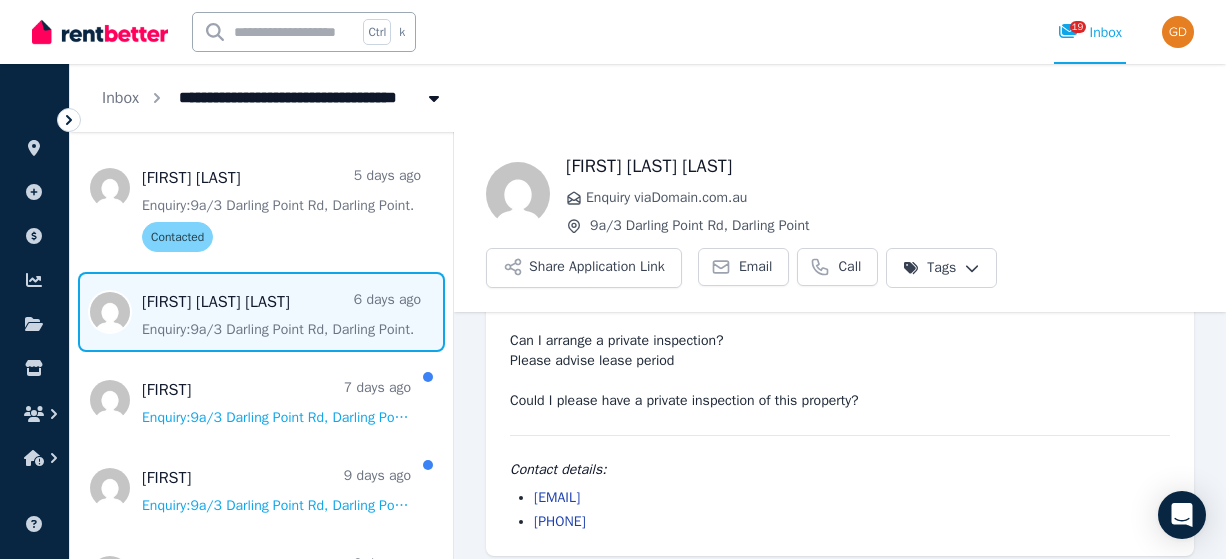 scroll, scrollTop: 74, scrollLeft: 0, axis: vertical 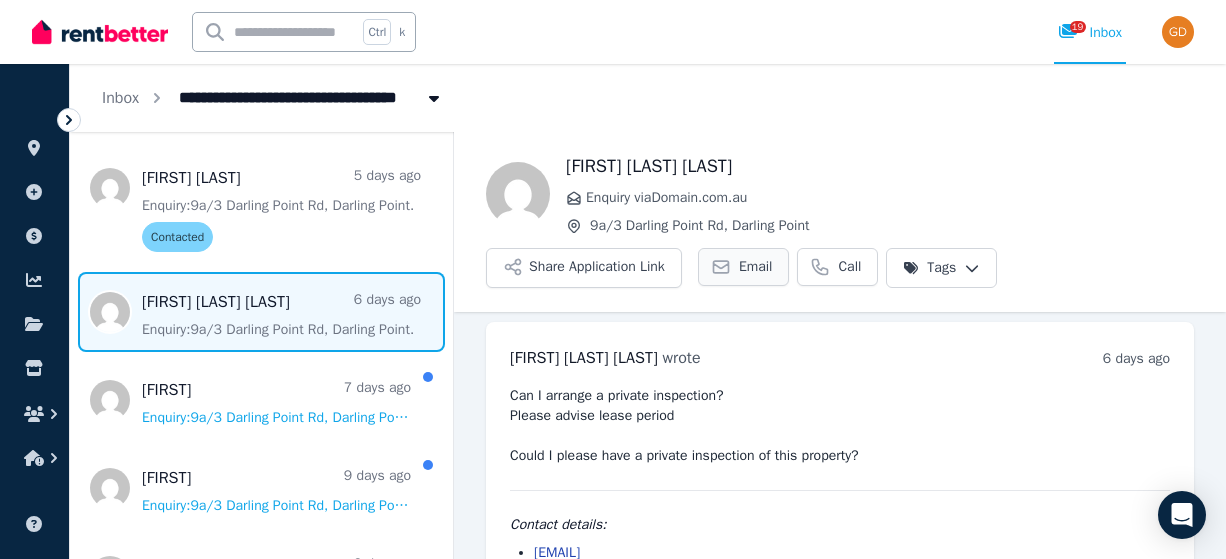 click on "Email" at bounding box center (756, 267) 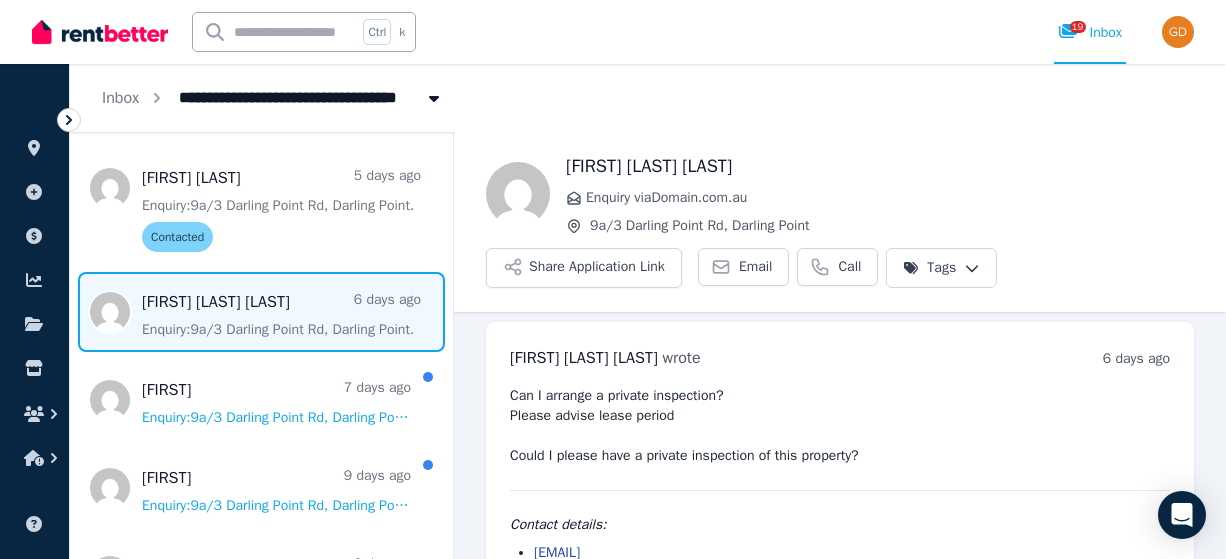 click on "**********" at bounding box center (613, 279) 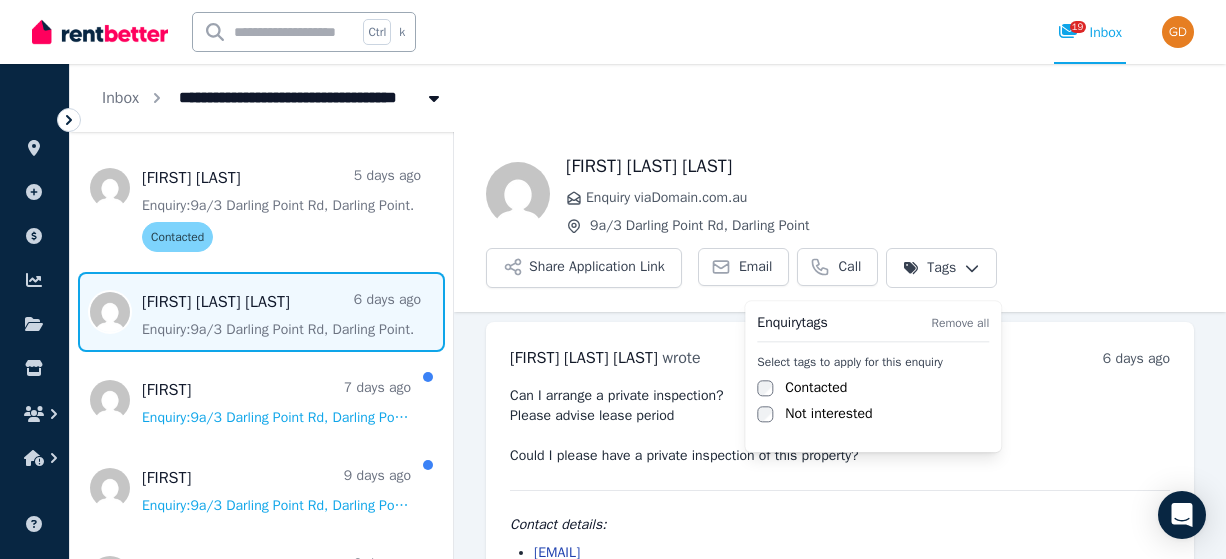 click on "Contacted" at bounding box center (816, 388) 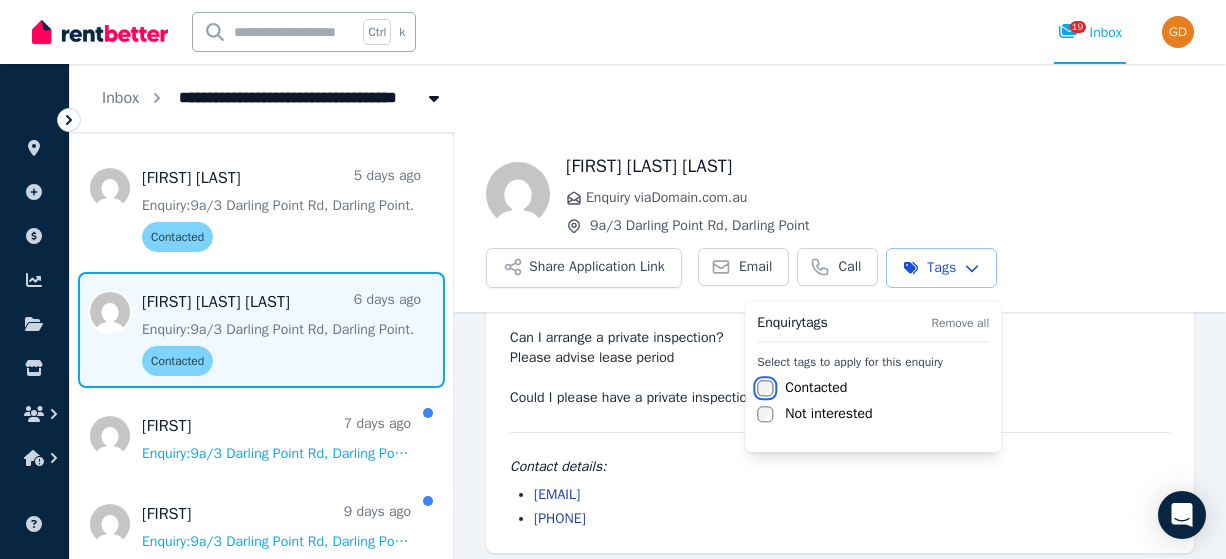 scroll, scrollTop: 74, scrollLeft: 0, axis: vertical 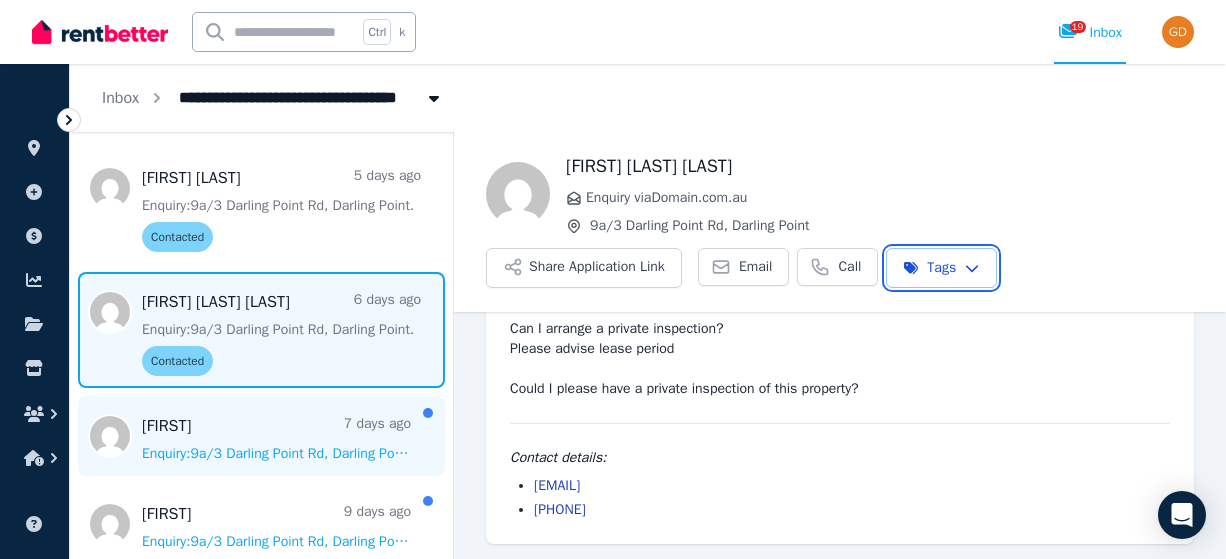 click on "**********" at bounding box center [613, 279] 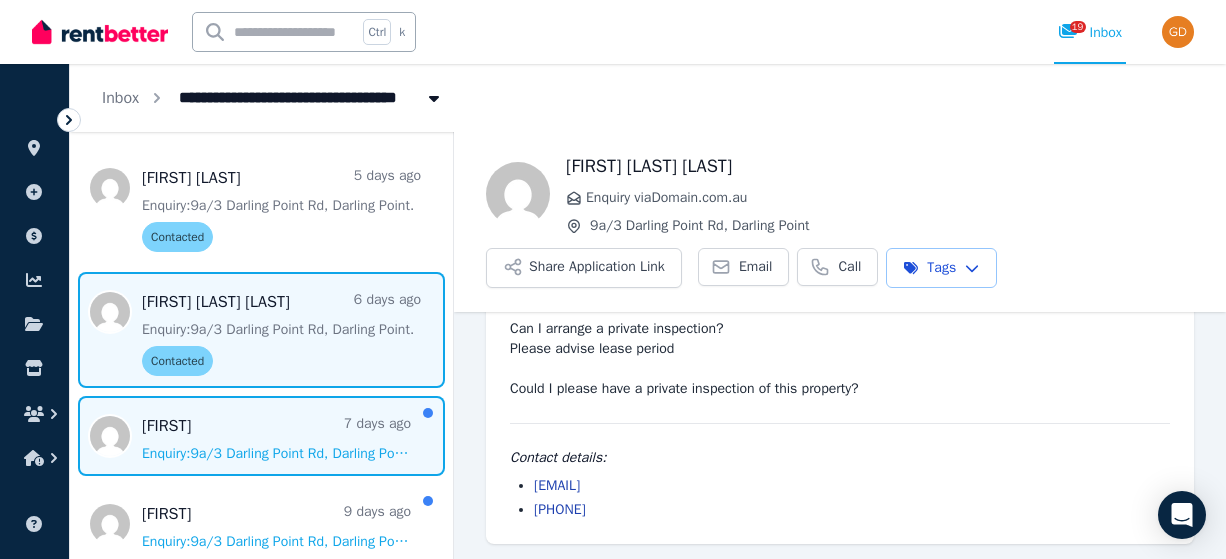 click at bounding box center [261, 436] 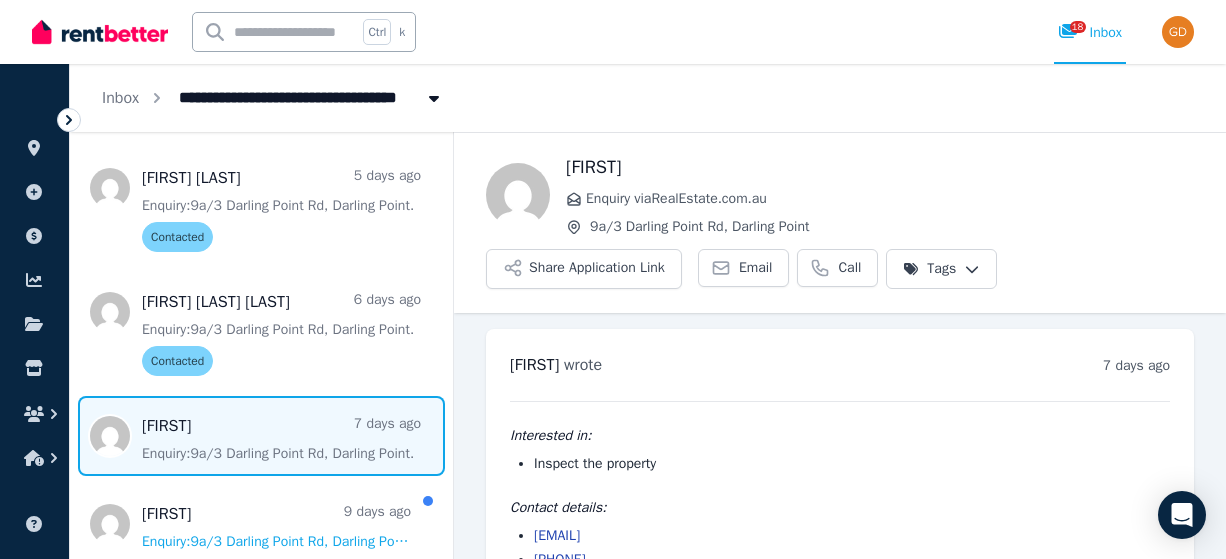 scroll, scrollTop: 50, scrollLeft: 0, axis: vertical 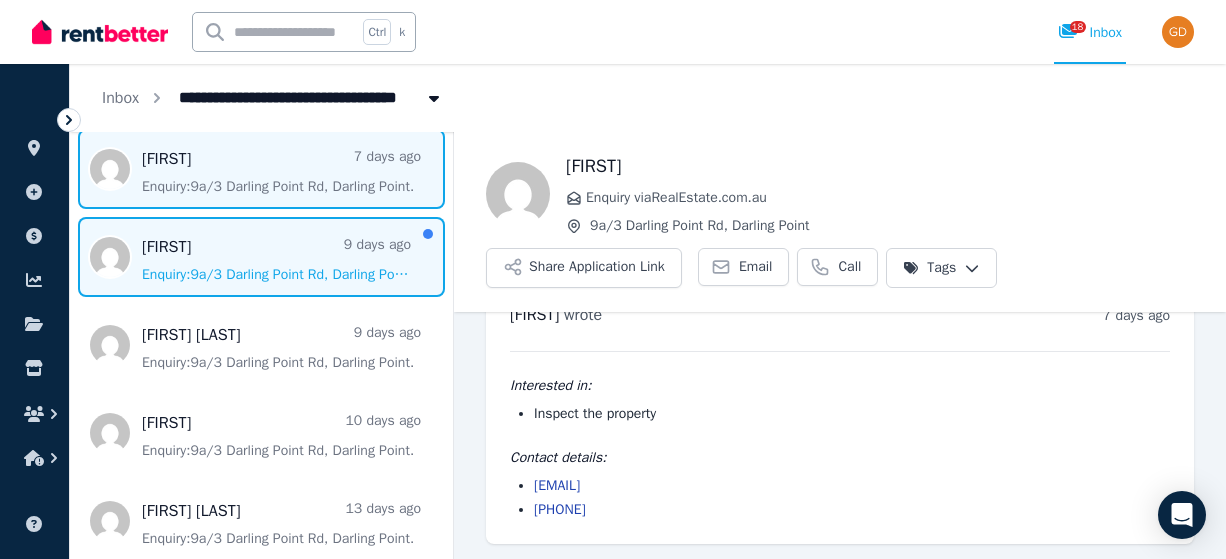 click at bounding box center [261, 257] 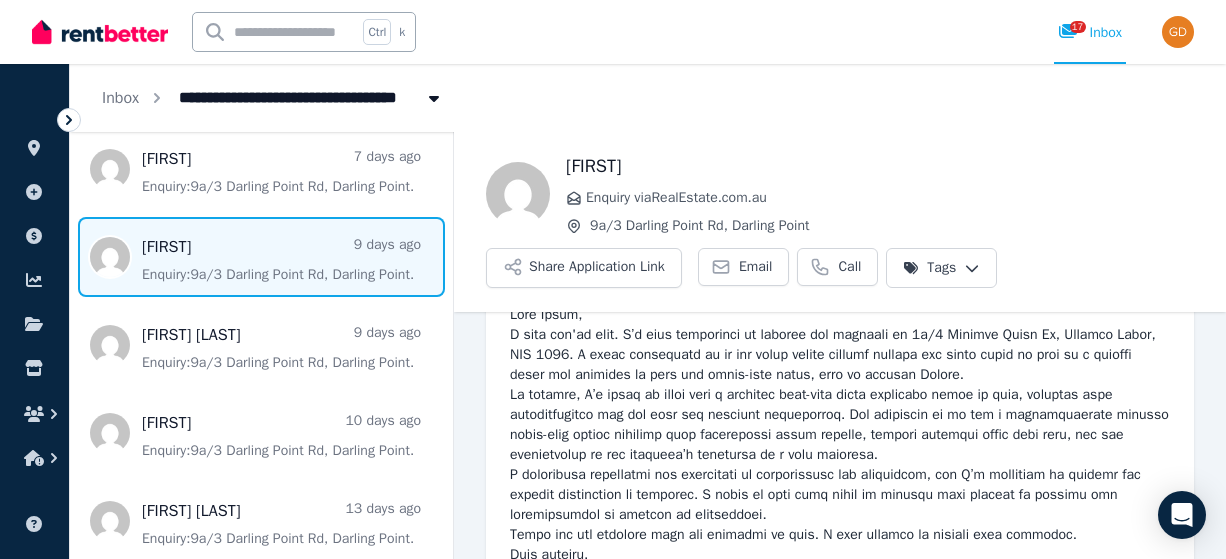 scroll, scrollTop: 0, scrollLeft: 0, axis: both 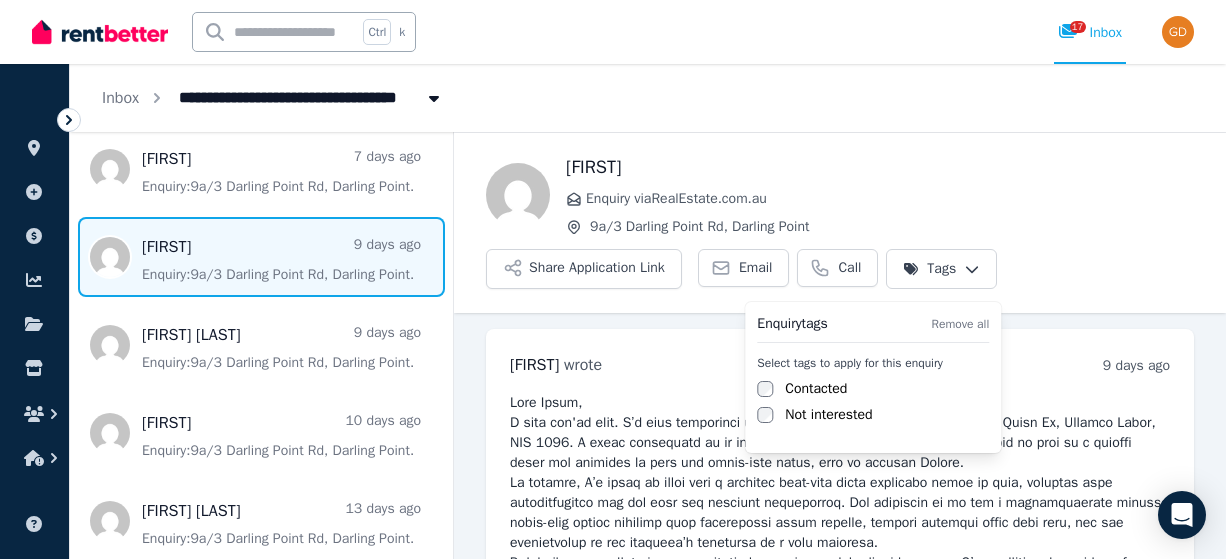 click on "**********" at bounding box center [613, 279] 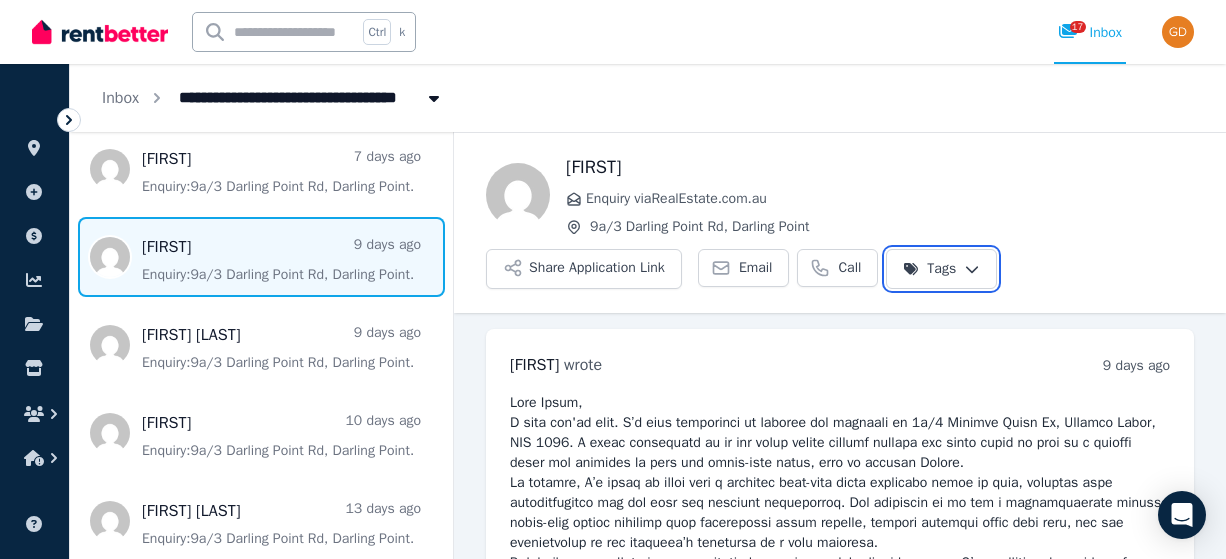 click on "**********" at bounding box center (613, 279) 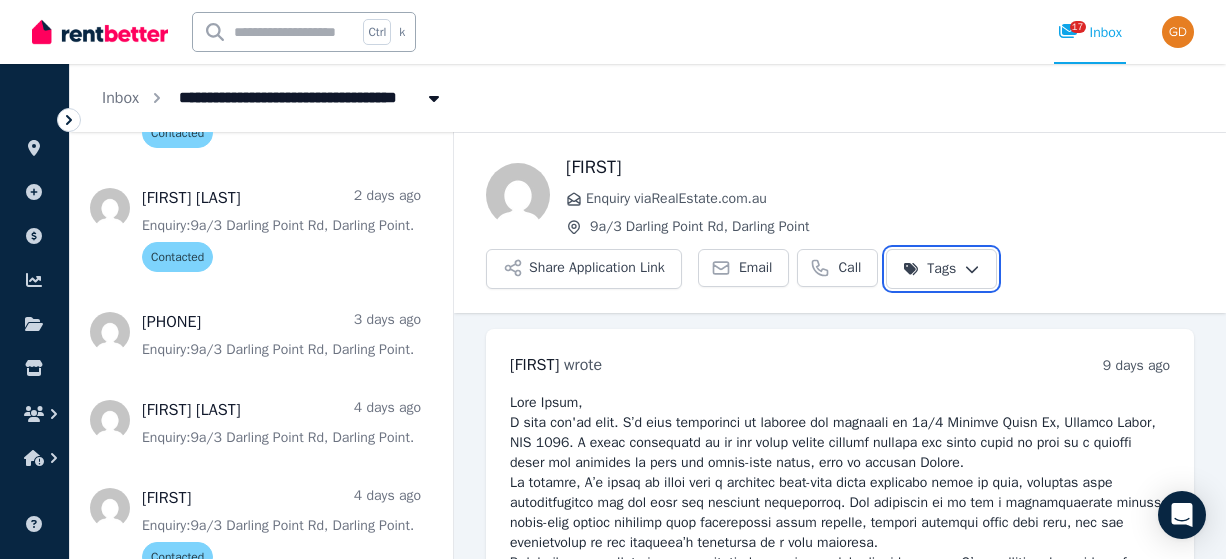 scroll, scrollTop: 0, scrollLeft: 0, axis: both 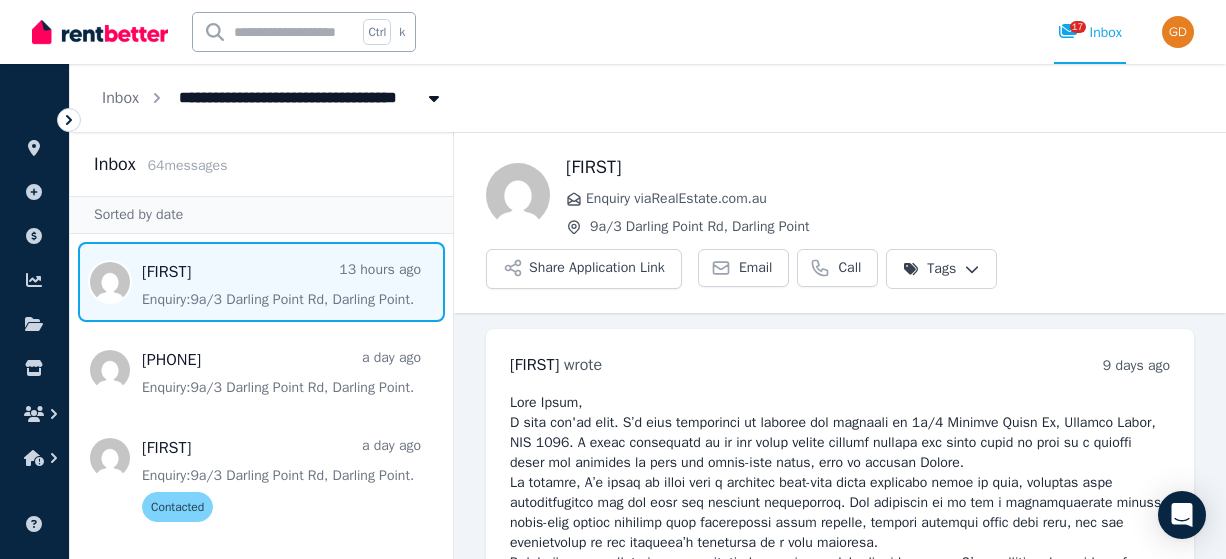 click at bounding box center [261, 282] 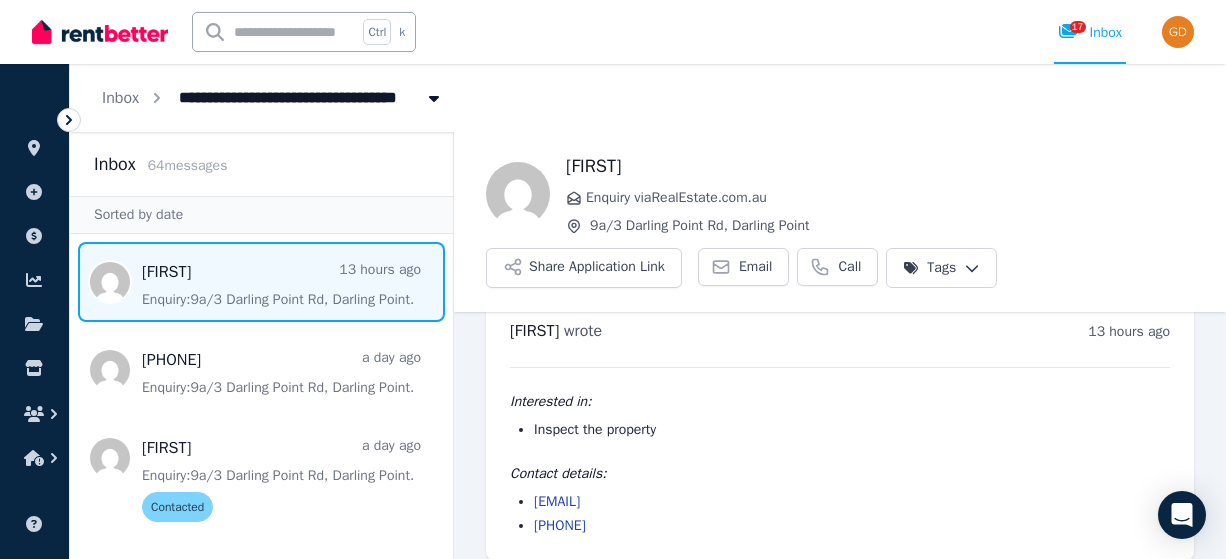 scroll, scrollTop: 50, scrollLeft: 0, axis: vertical 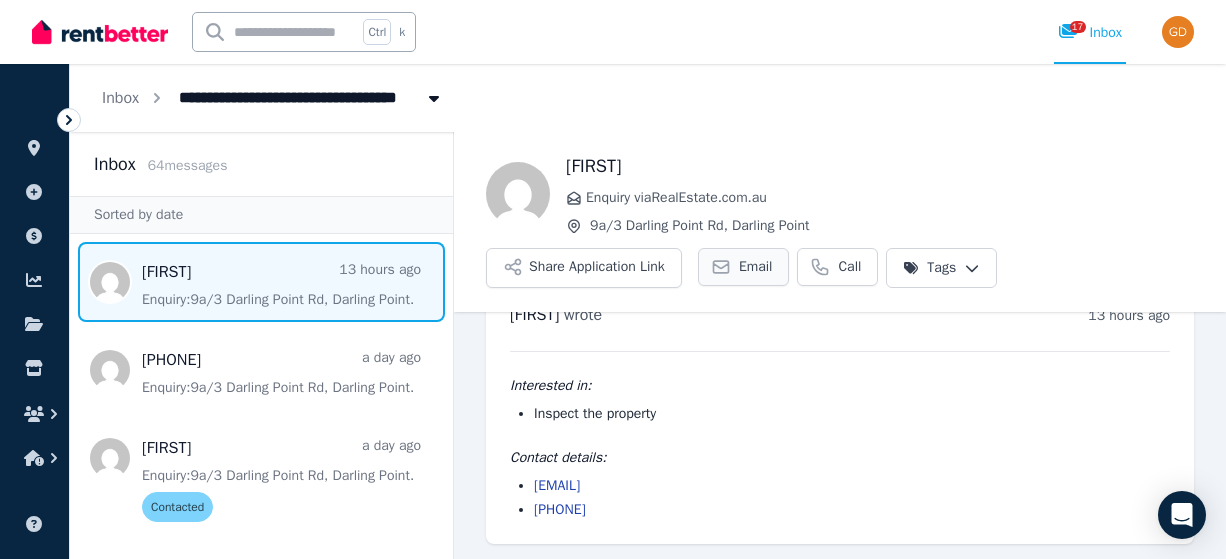 click on "Email" at bounding box center (756, 267) 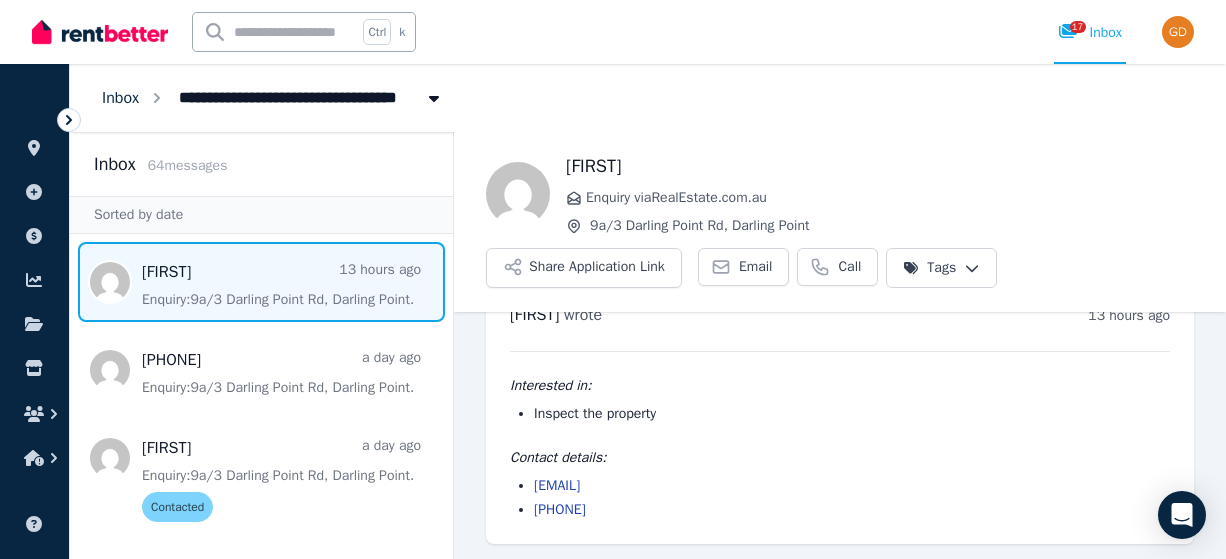 click on "Inbox" at bounding box center (120, 98) 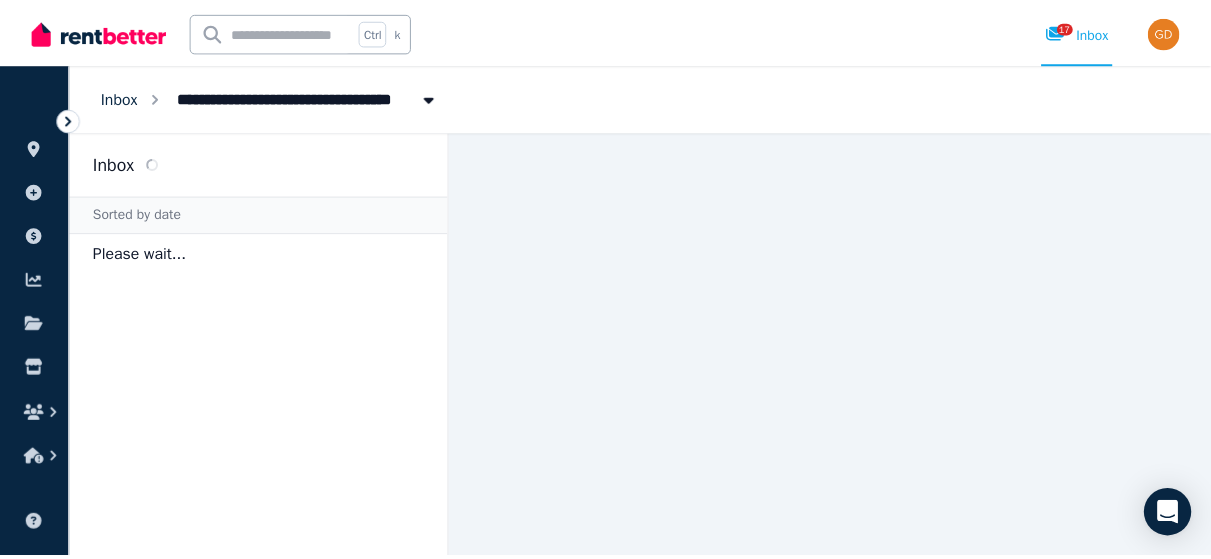 scroll, scrollTop: 0, scrollLeft: 0, axis: both 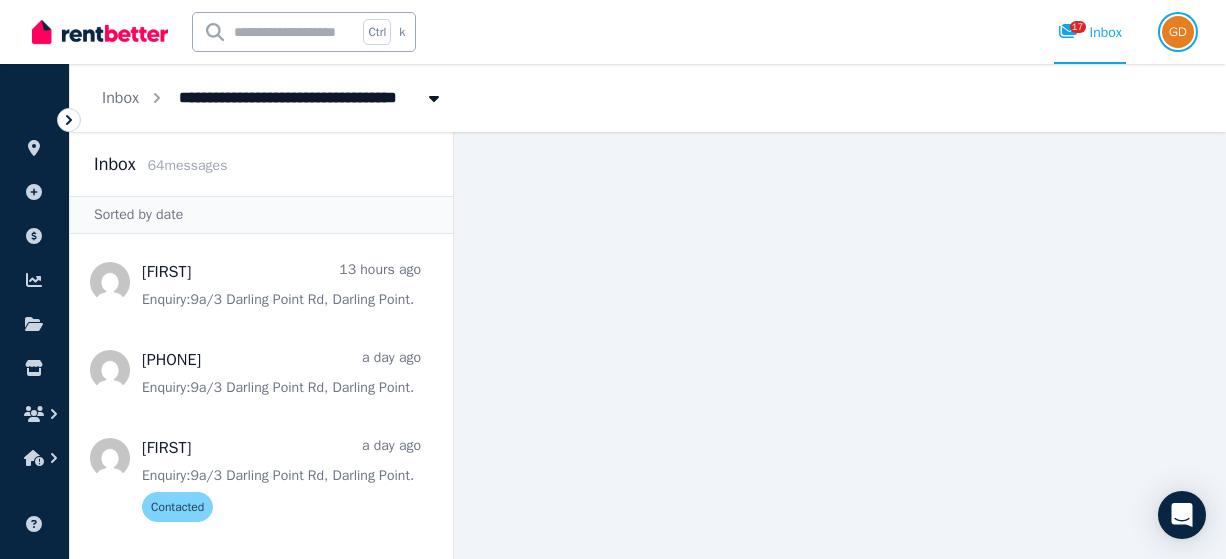 click at bounding box center (1178, 32) 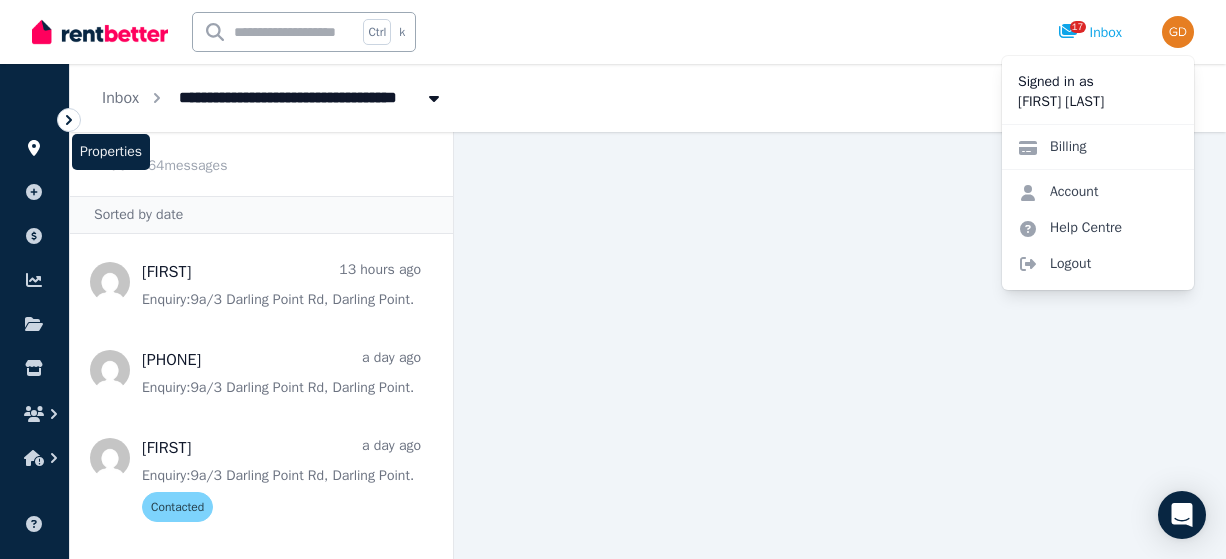 click at bounding box center [34, 148] 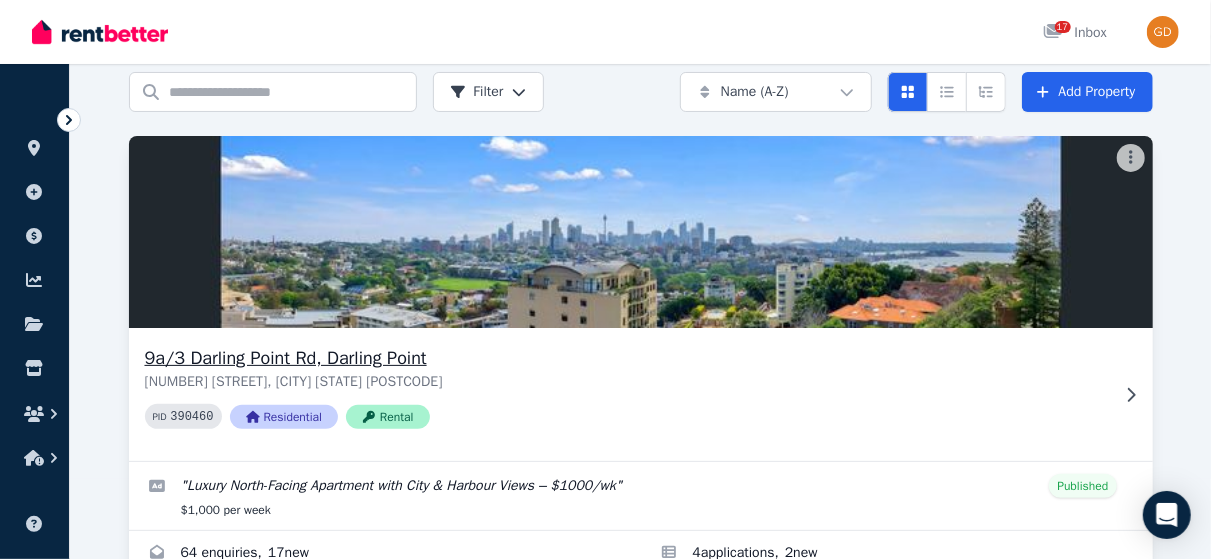 scroll, scrollTop: 134, scrollLeft: 0, axis: vertical 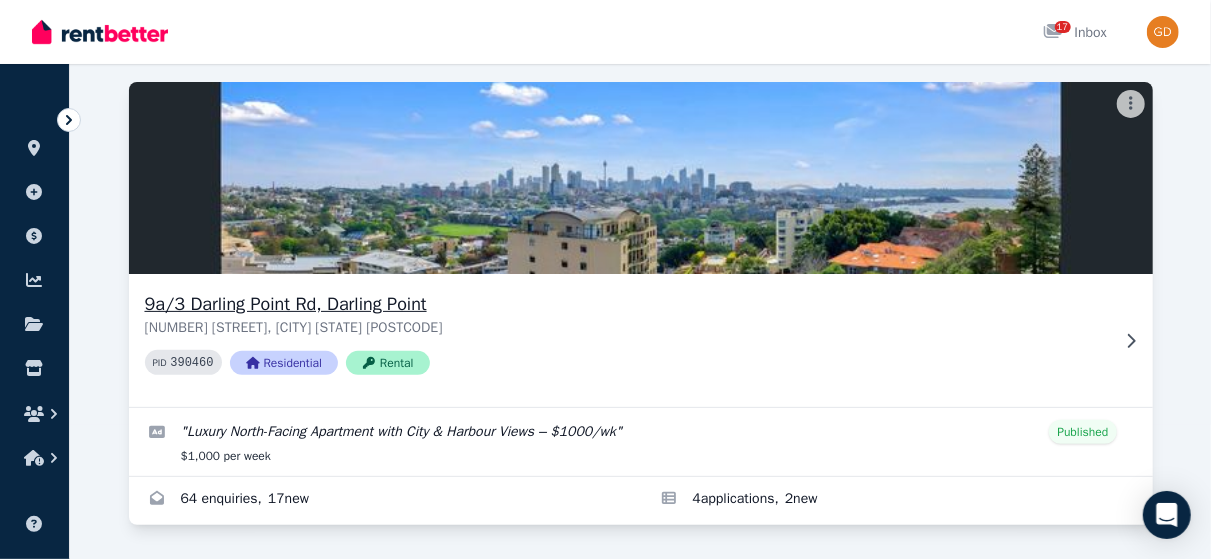 click 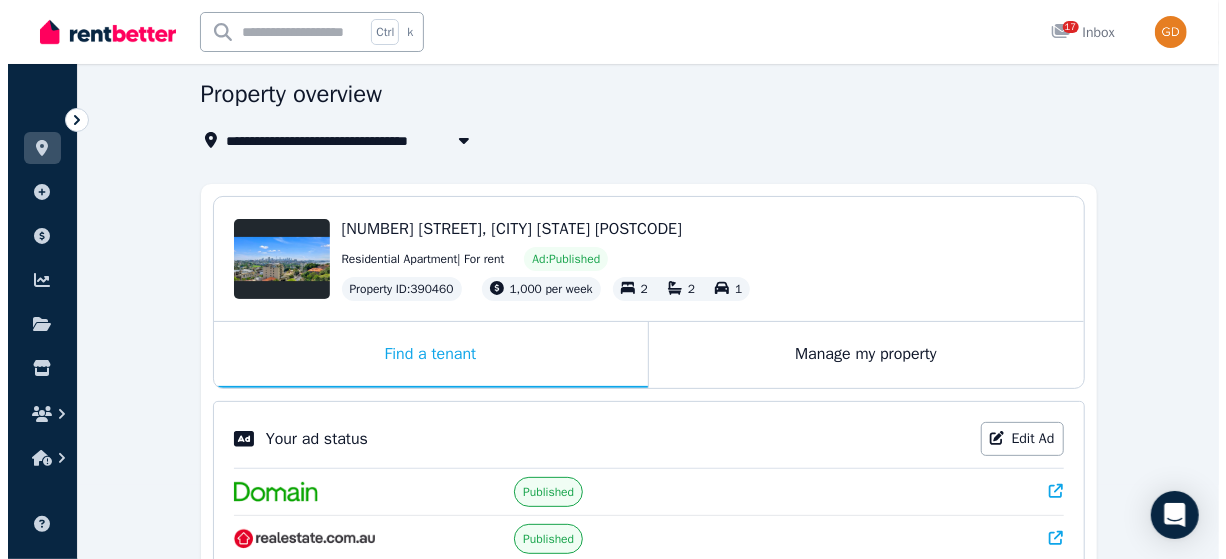 scroll, scrollTop: 46, scrollLeft: 0, axis: vertical 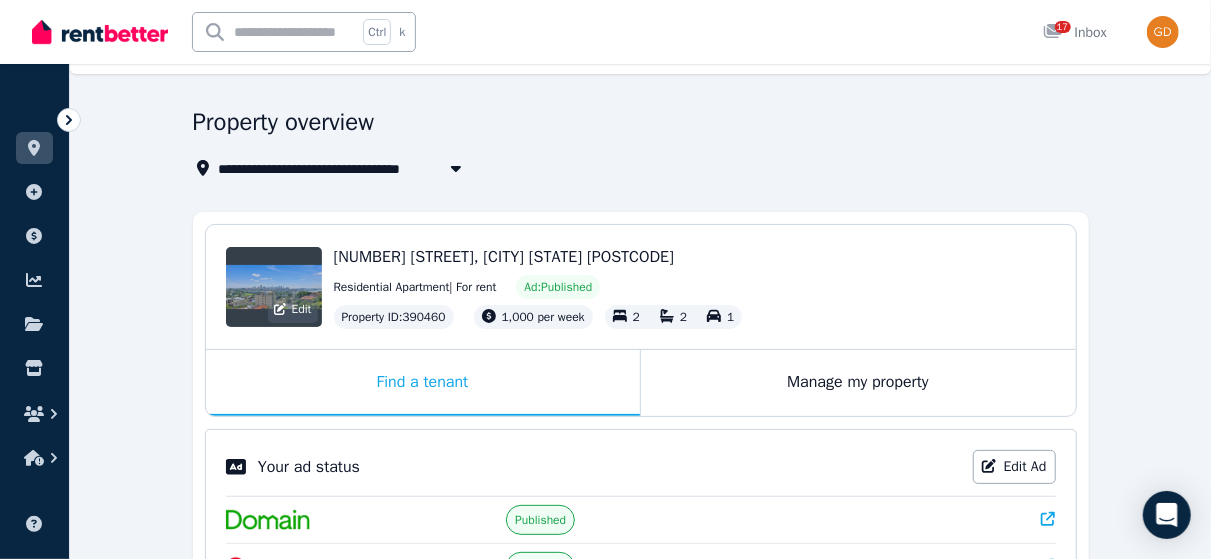 click on "Edit" at bounding box center [274, 287] 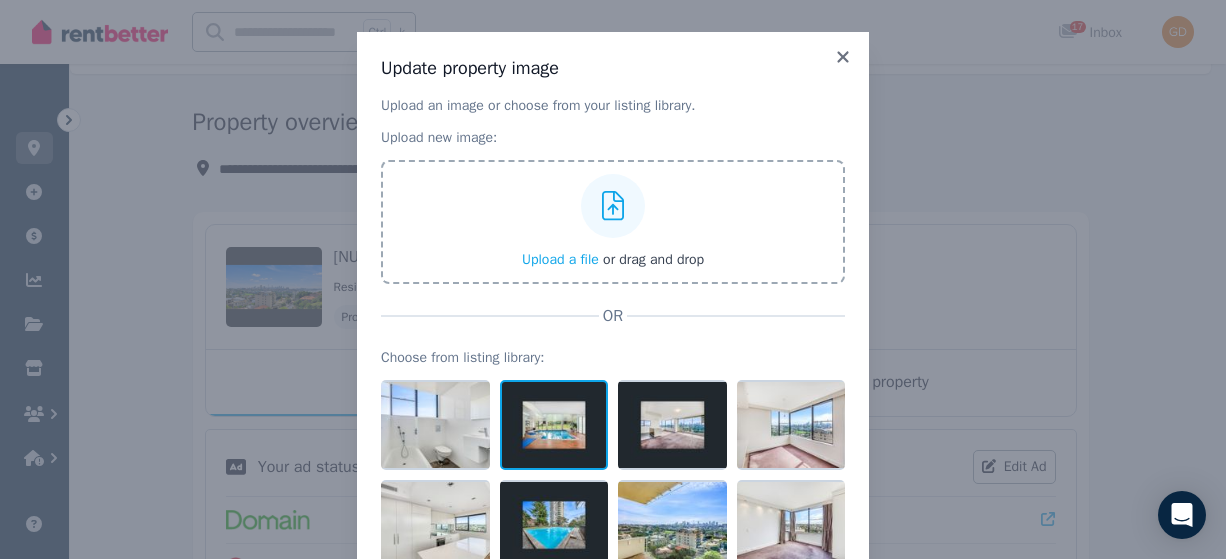 click at bounding box center (554, 425) 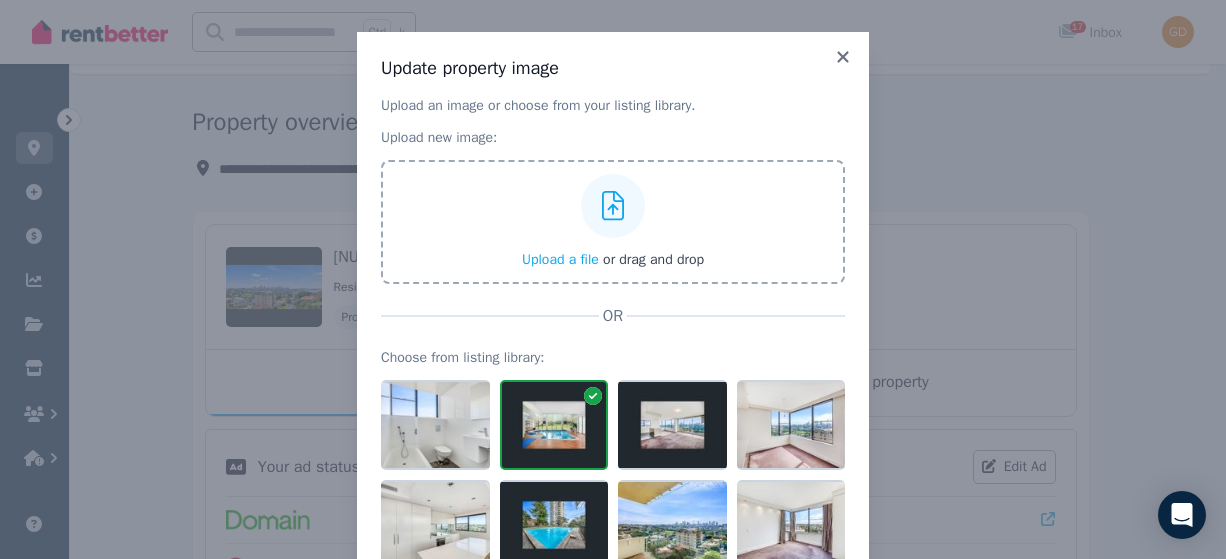 click at bounding box center [554, 425] 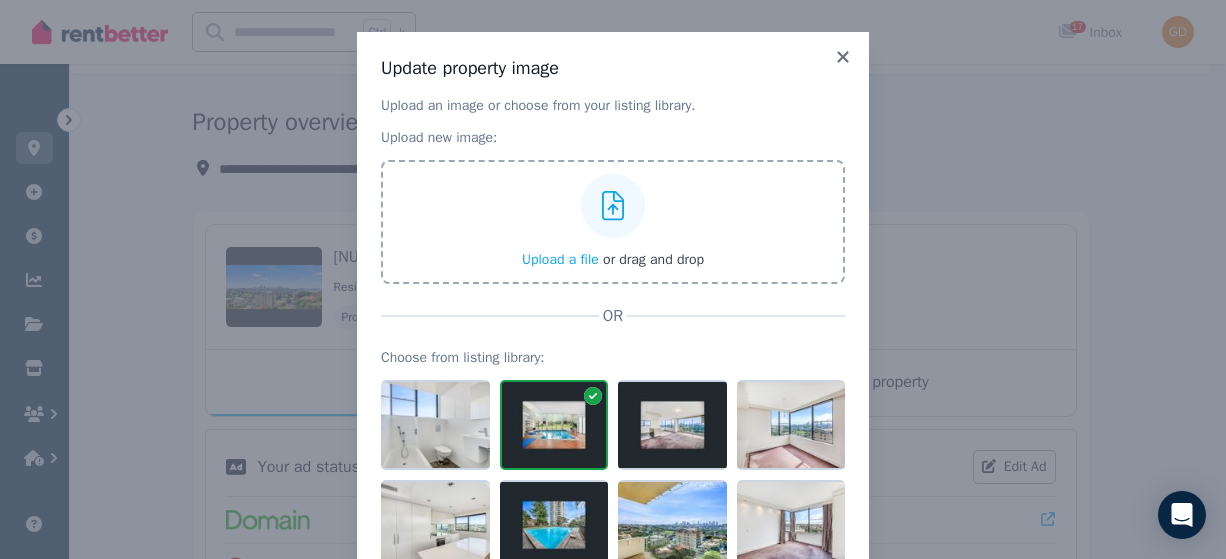 click 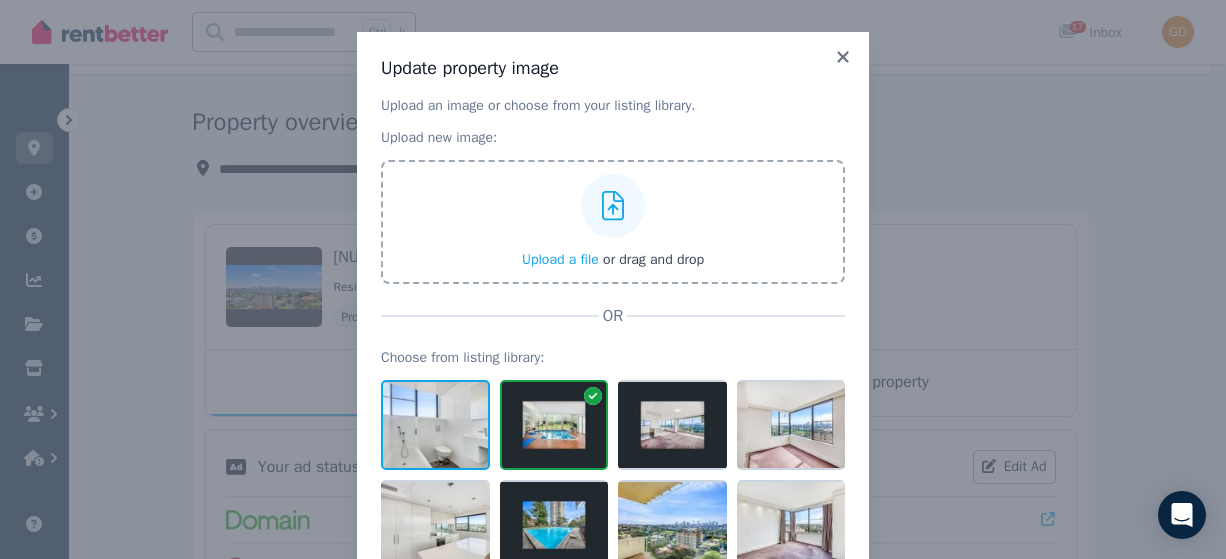 click at bounding box center (435, 425) 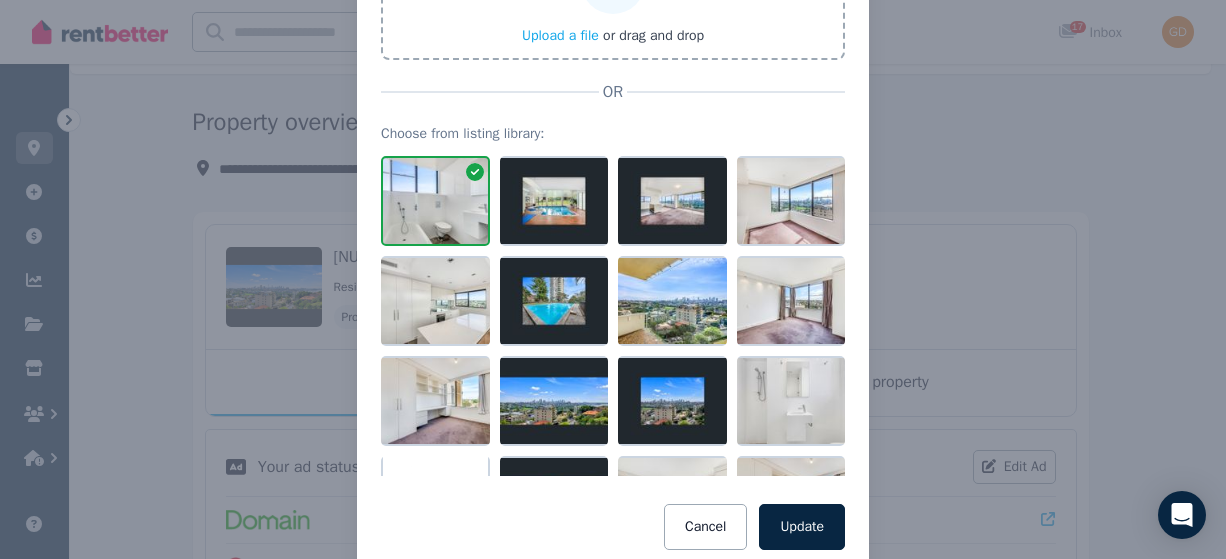 scroll, scrollTop: 270, scrollLeft: 0, axis: vertical 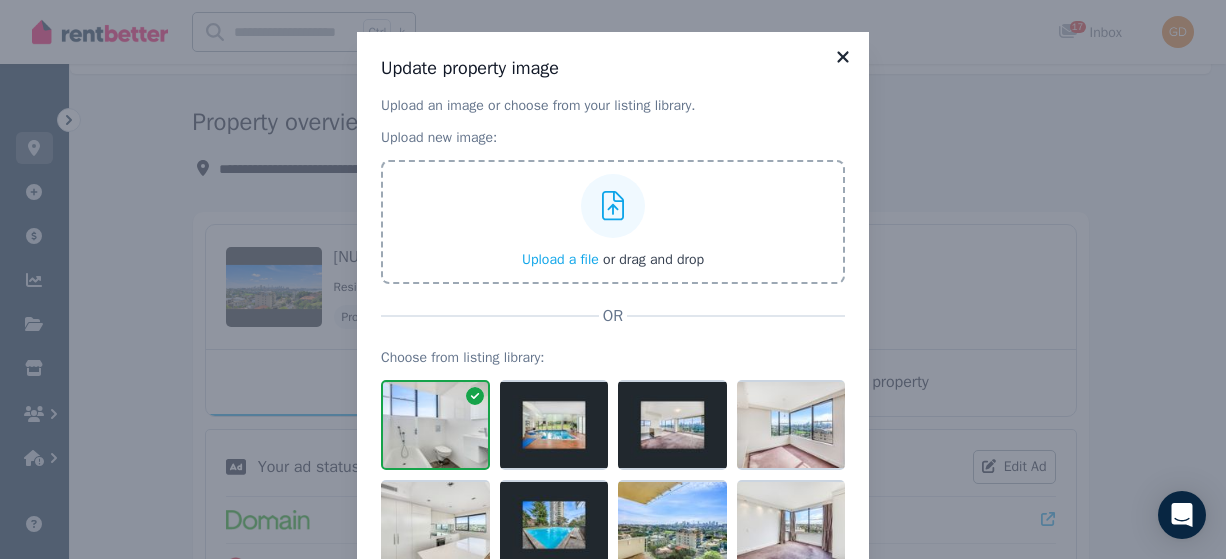 click 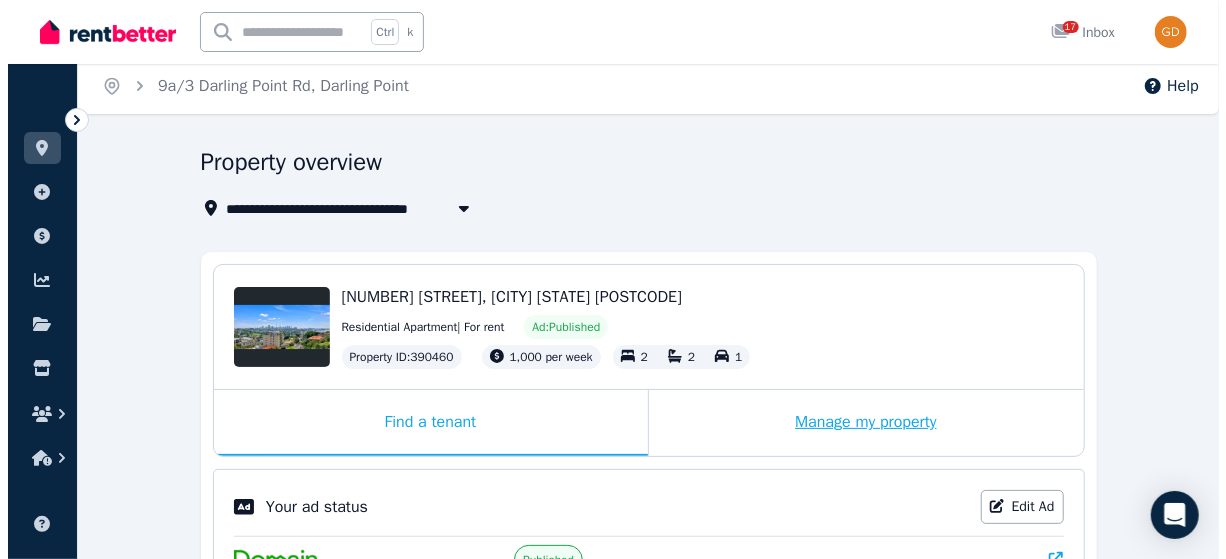 scroll, scrollTop: 0, scrollLeft: 0, axis: both 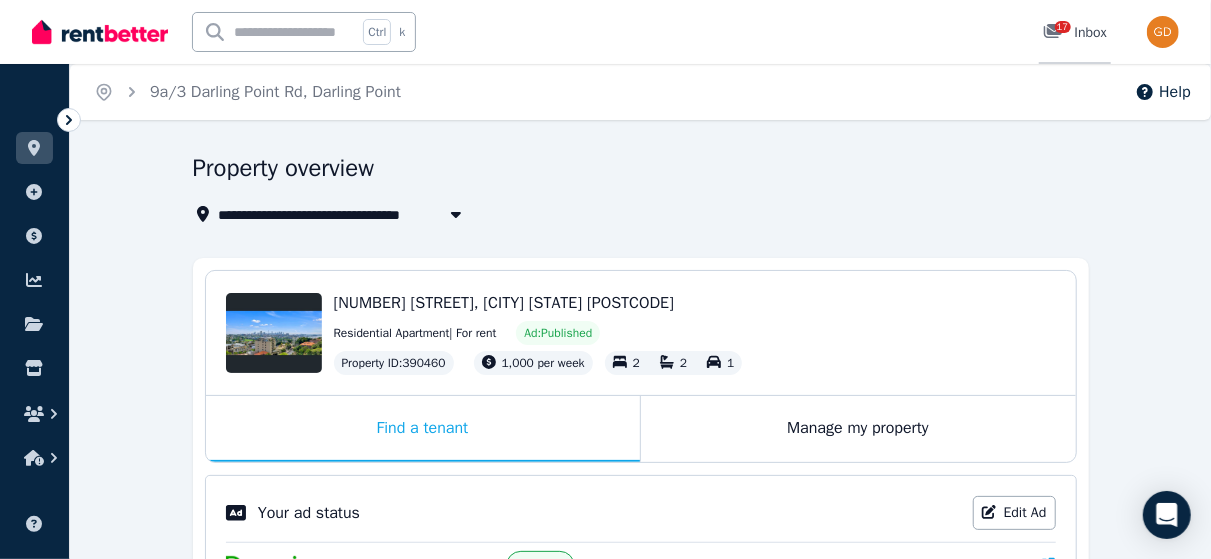 click on "17 Inbox" at bounding box center (1075, 33) 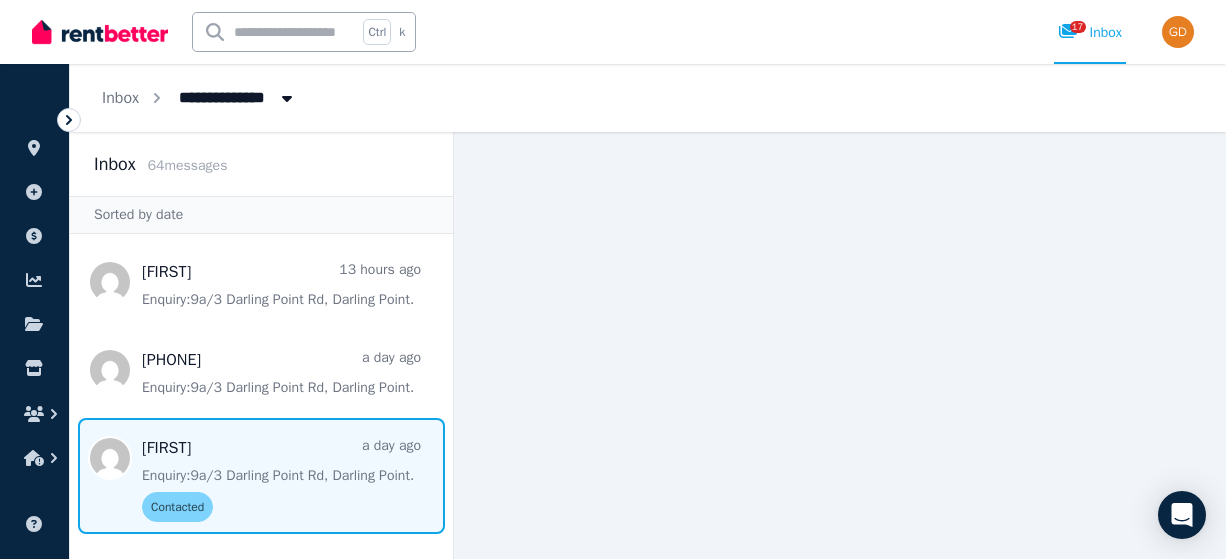 click at bounding box center (261, 476) 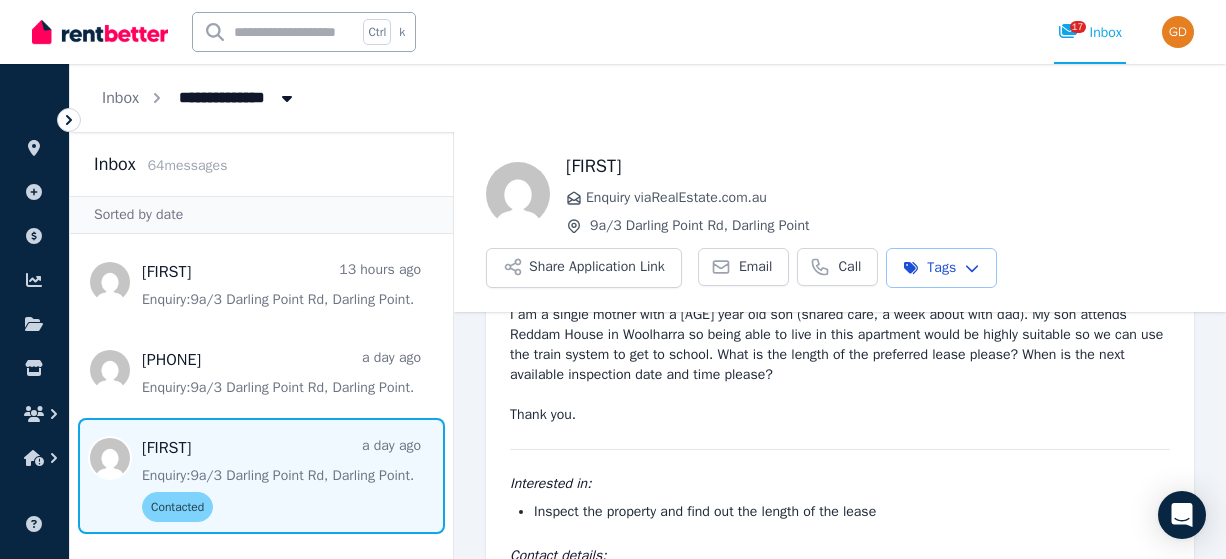 scroll, scrollTop: 150, scrollLeft: 0, axis: vertical 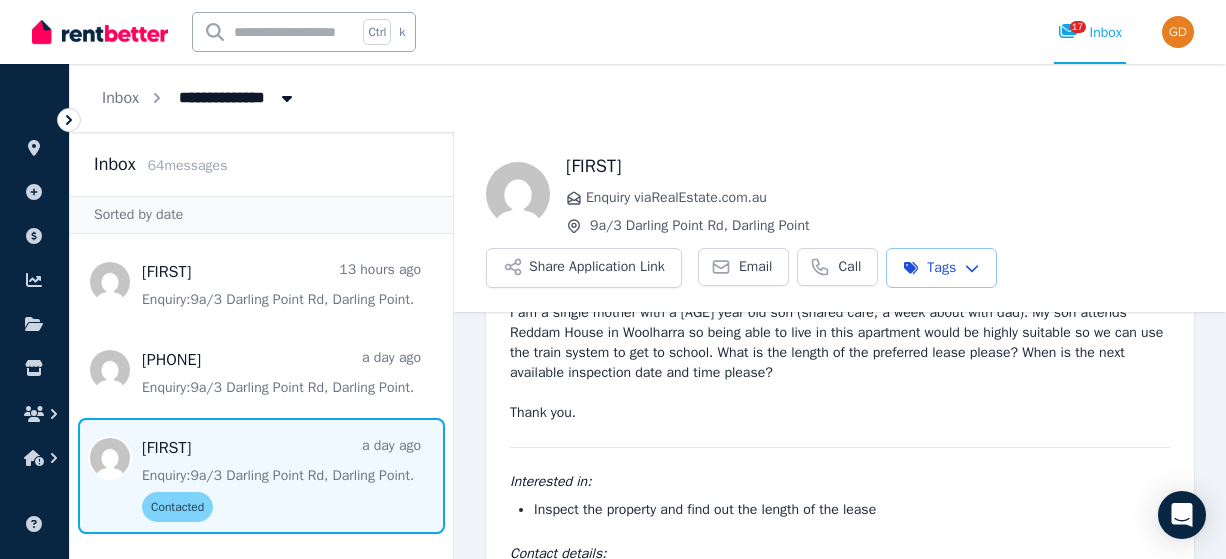 click on "[FIRST]" at bounding box center [880, 166] 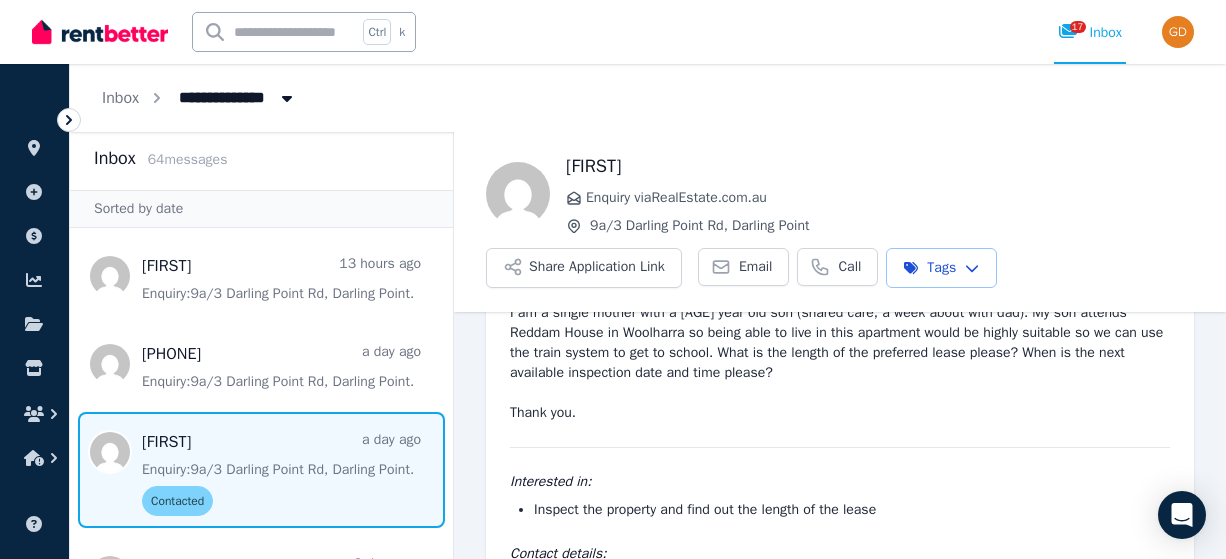 scroll, scrollTop: 0, scrollLeft: 0, axis: both 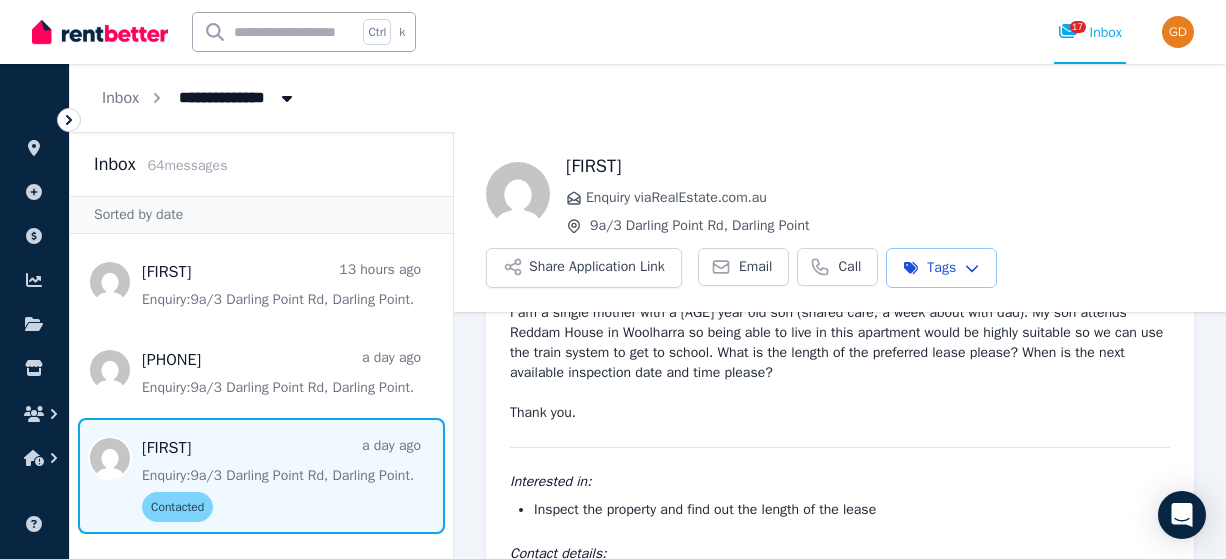 click on "Sorted by date" at bounding box center (261, 215) 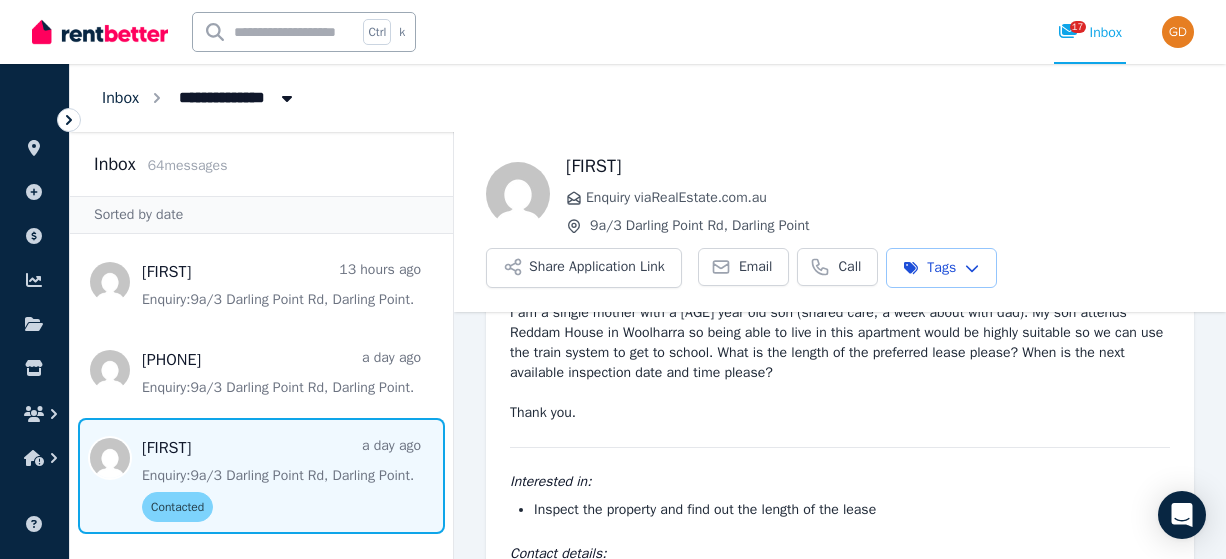 click on "Inbox" at bounding box center (120, 98) 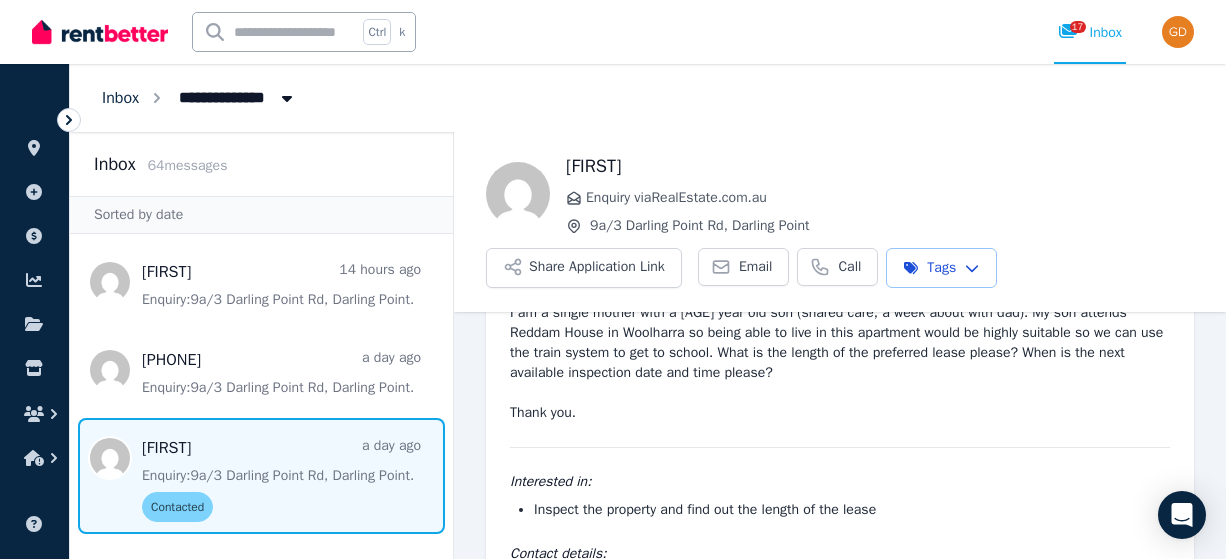click on "Inbox" at bounding box center (120, 98) 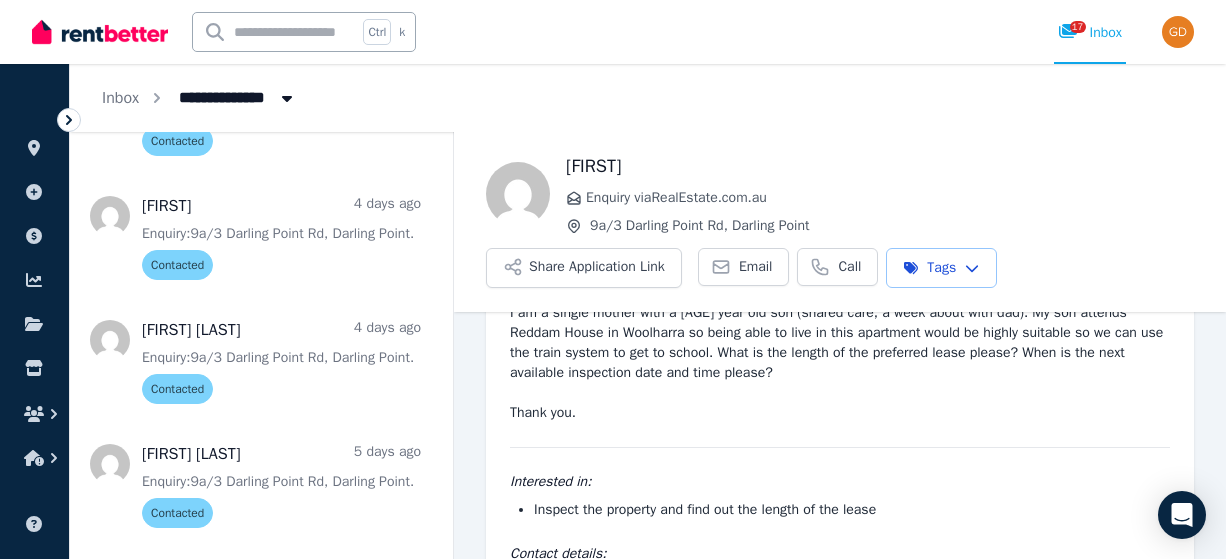 scroll, scrollTop: 0, scrollLeft: 0, axis: both 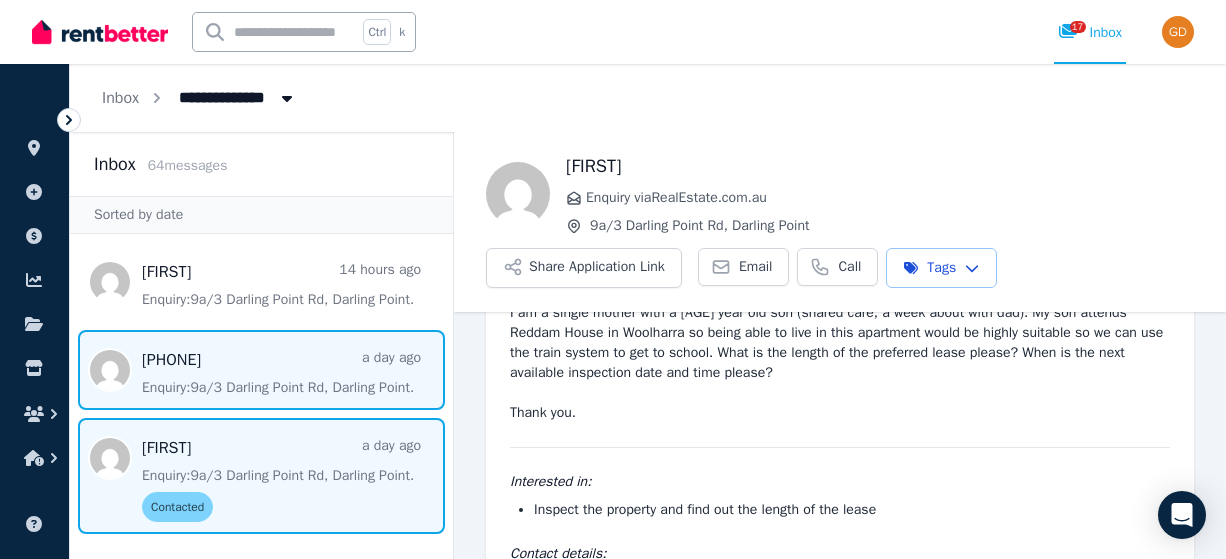 click at bounding box center (261, 370) 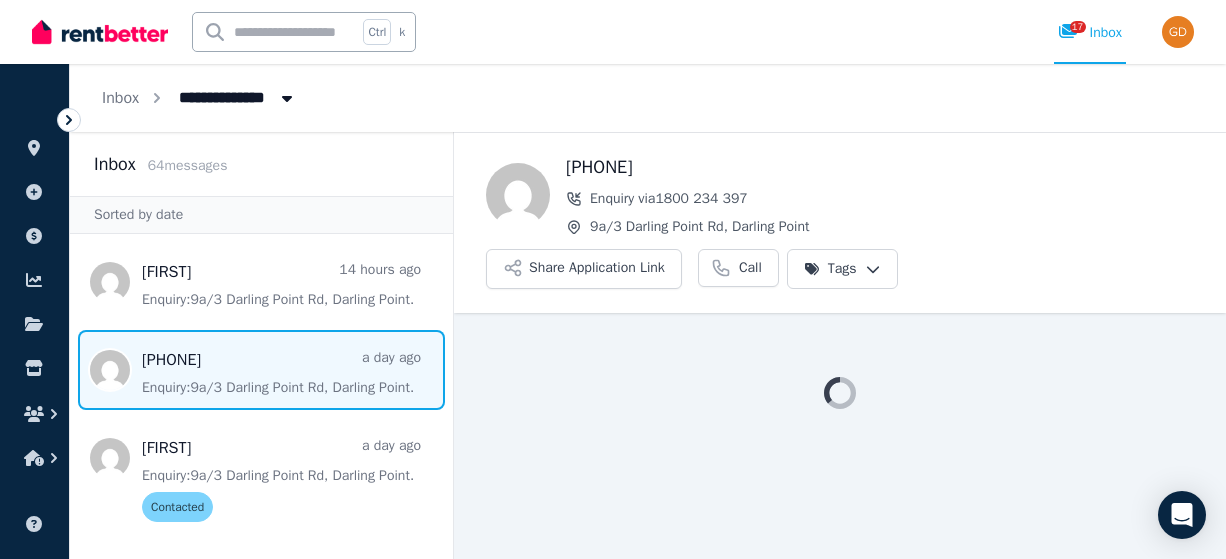 scroll, scrollTop: 0, scrollLeft: 0, axis: both 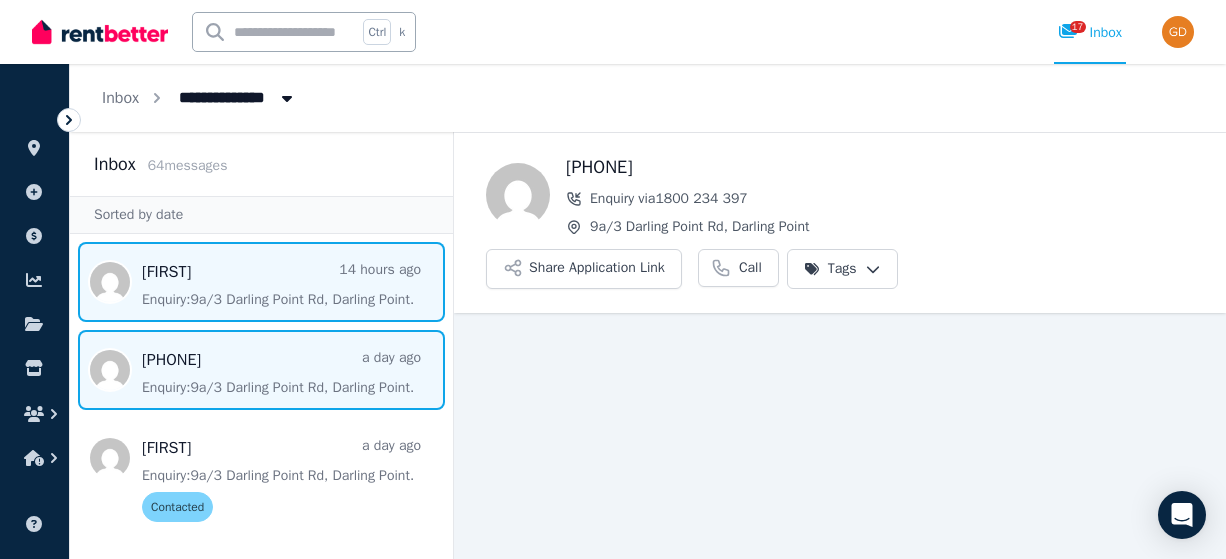 click at bounding box center (261, 282) 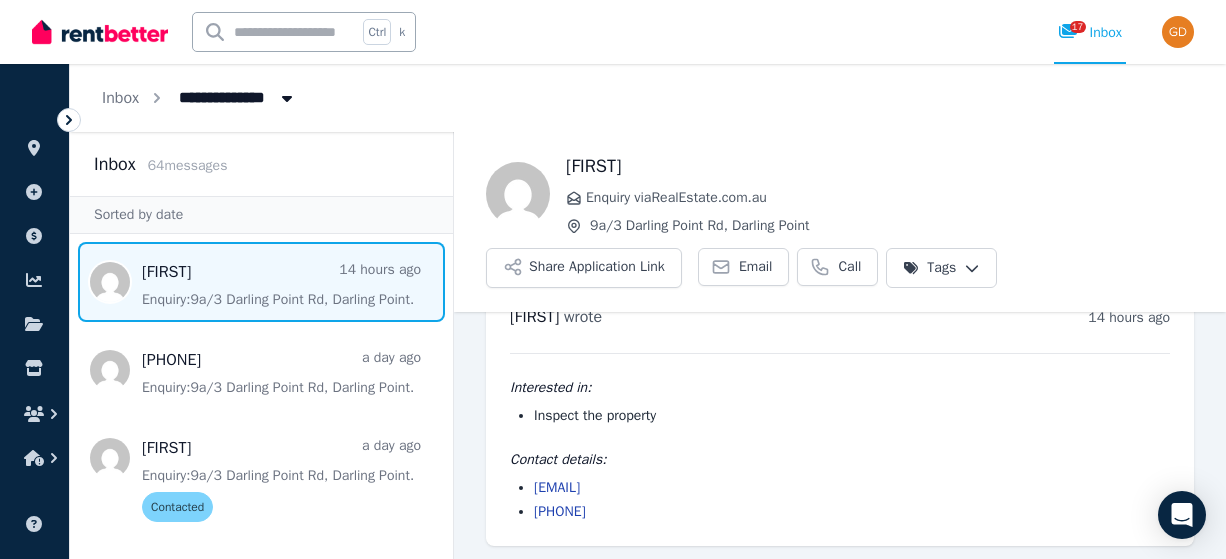 scroll, scrollTop: 50, scrollLeft: 0, axis: vertical 